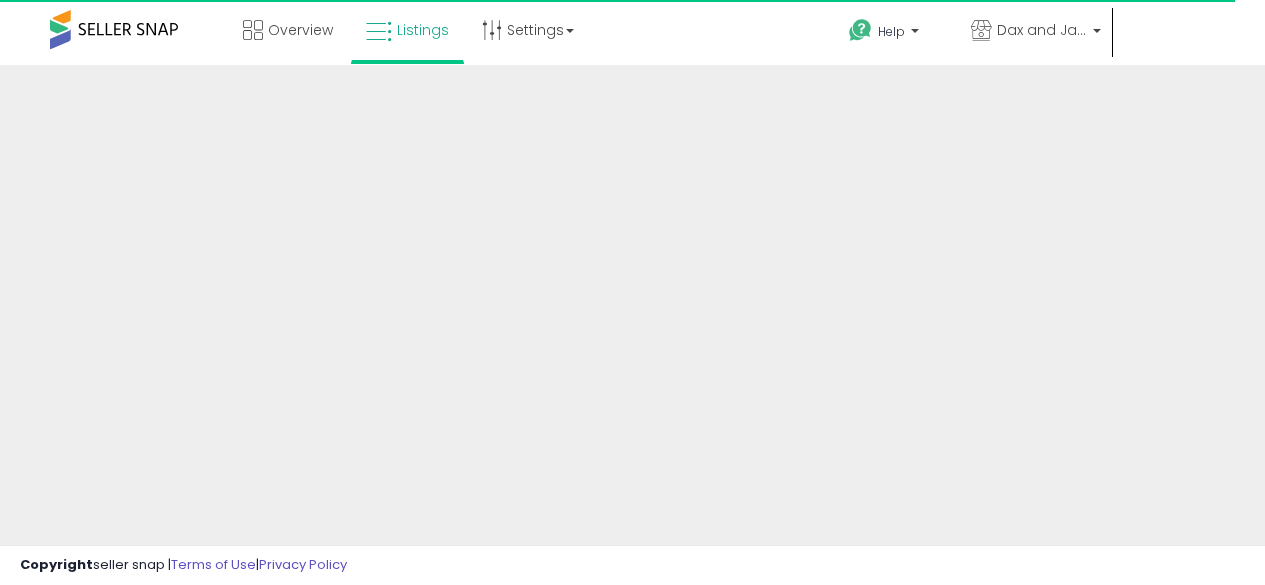 scroll, scrollTop: 0, scrollLeft: 0, axis: both 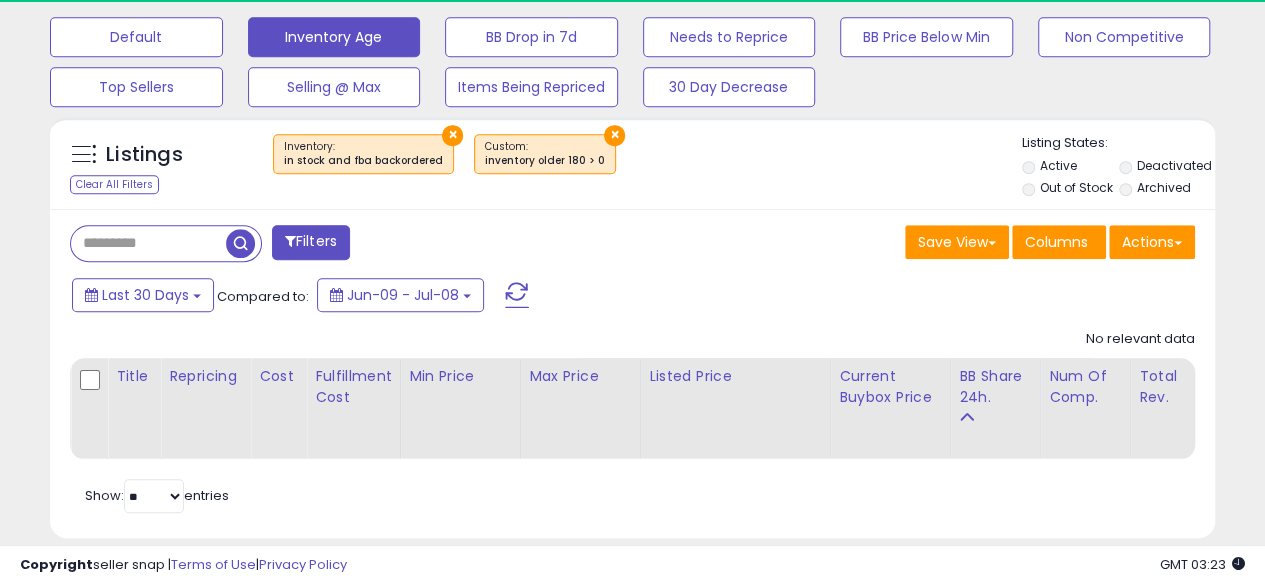 click on "×" at bounding box center (452, 135) 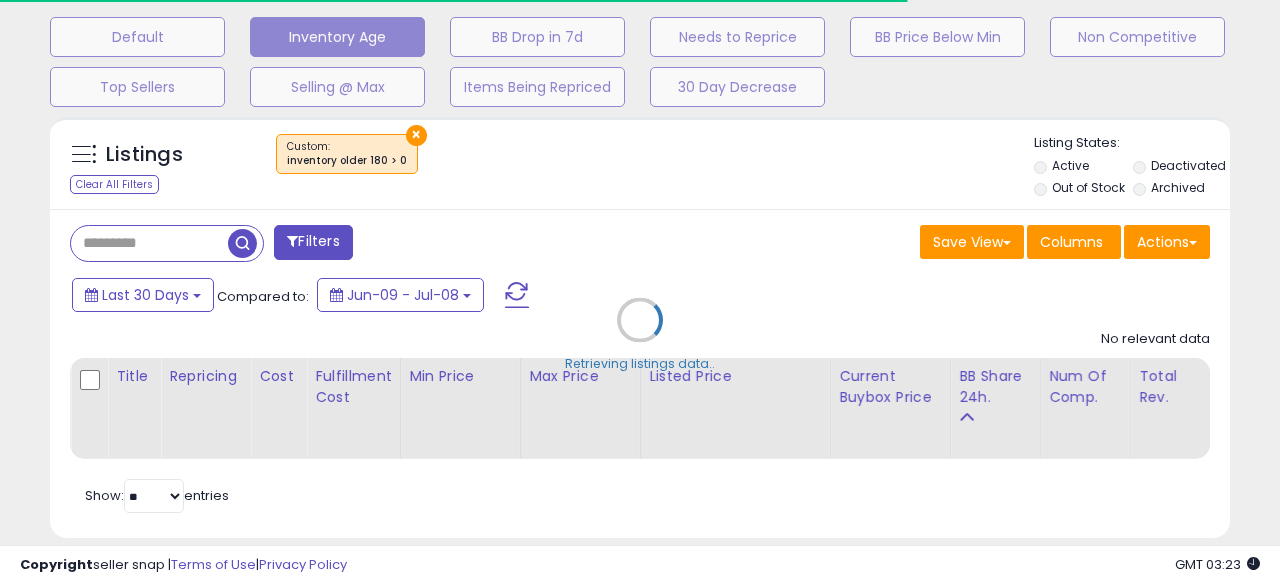 click on "Retrieving listings data.." at bounding box center [640, 335] 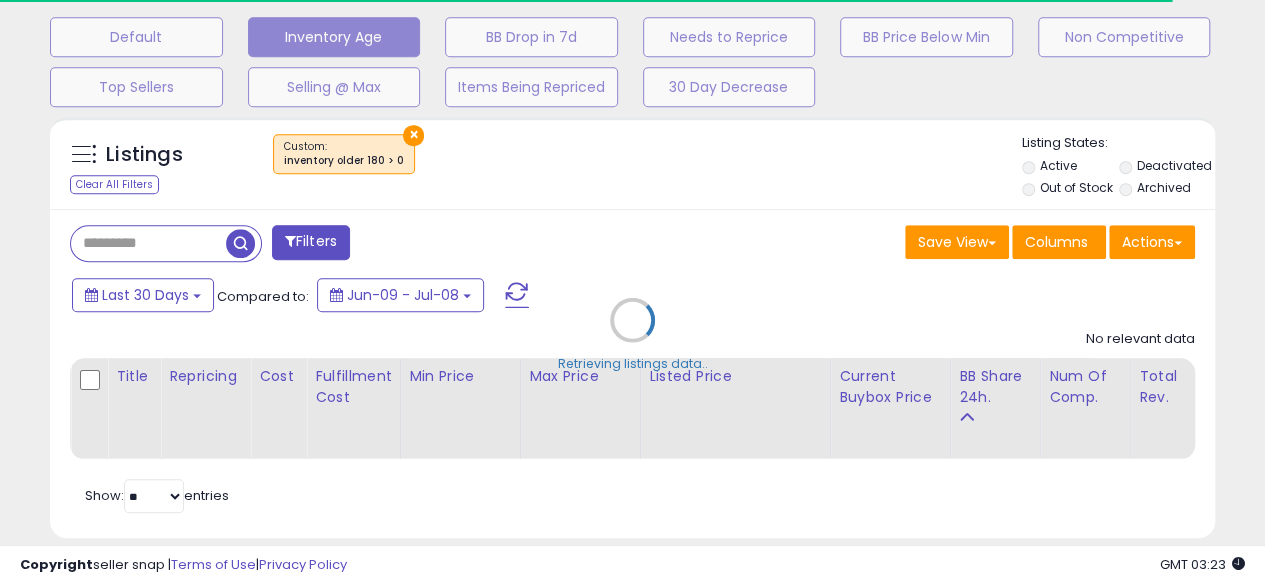 scroll, scrollTop: 999590, scrollLeft: 999326, axis: both 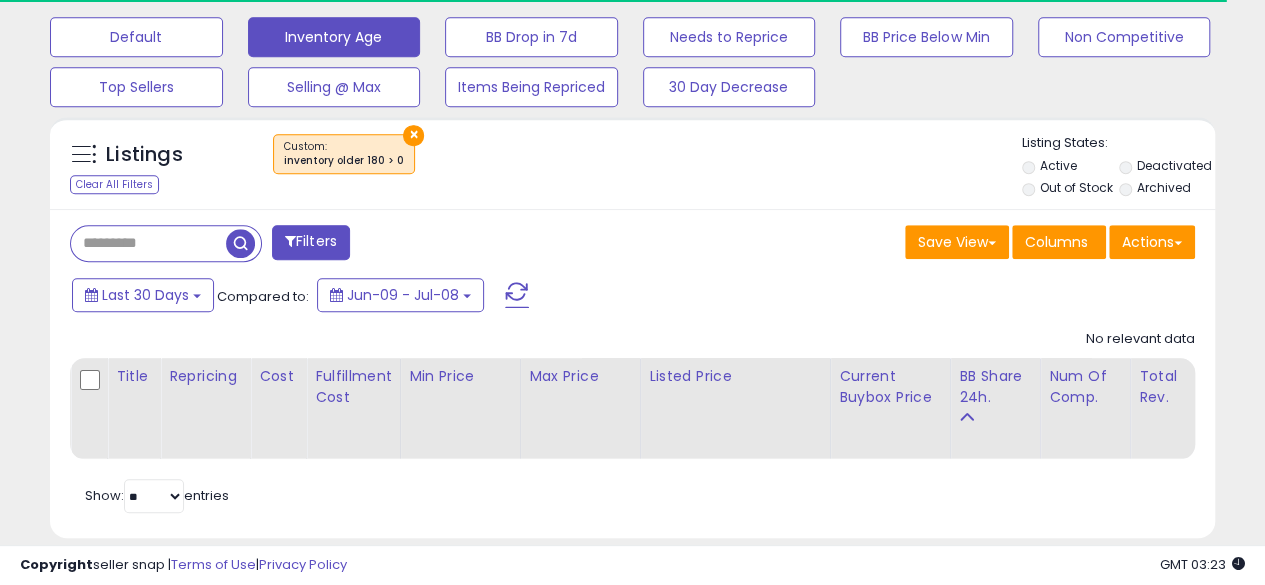 click at bounding box center [148, 243] 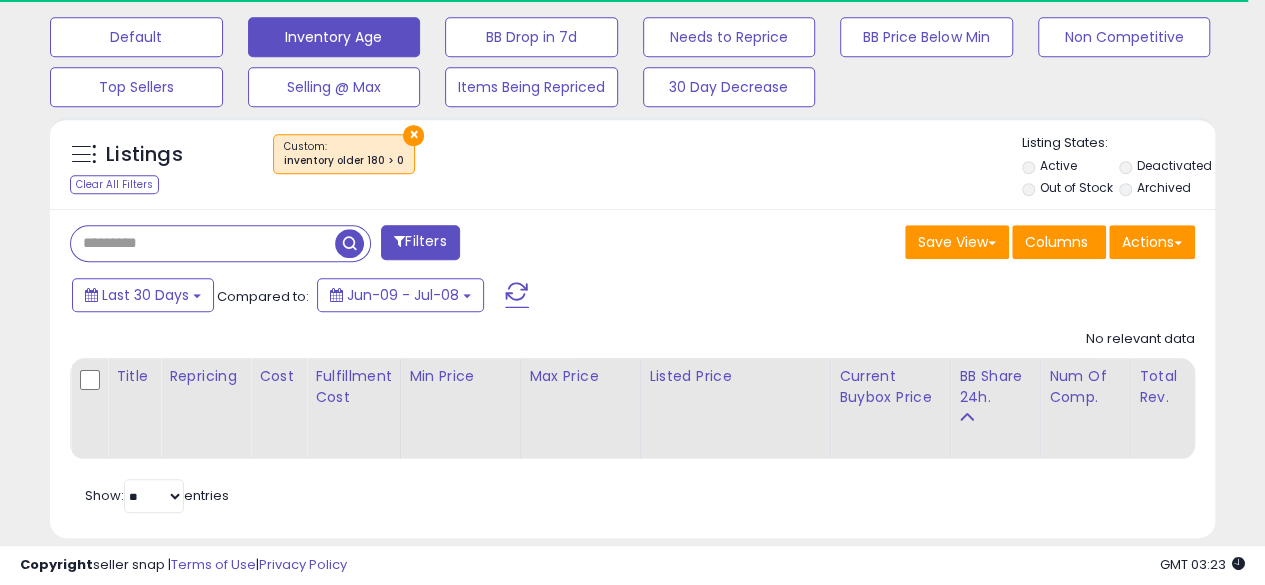 click on "×" at bounding box center (413, 135) 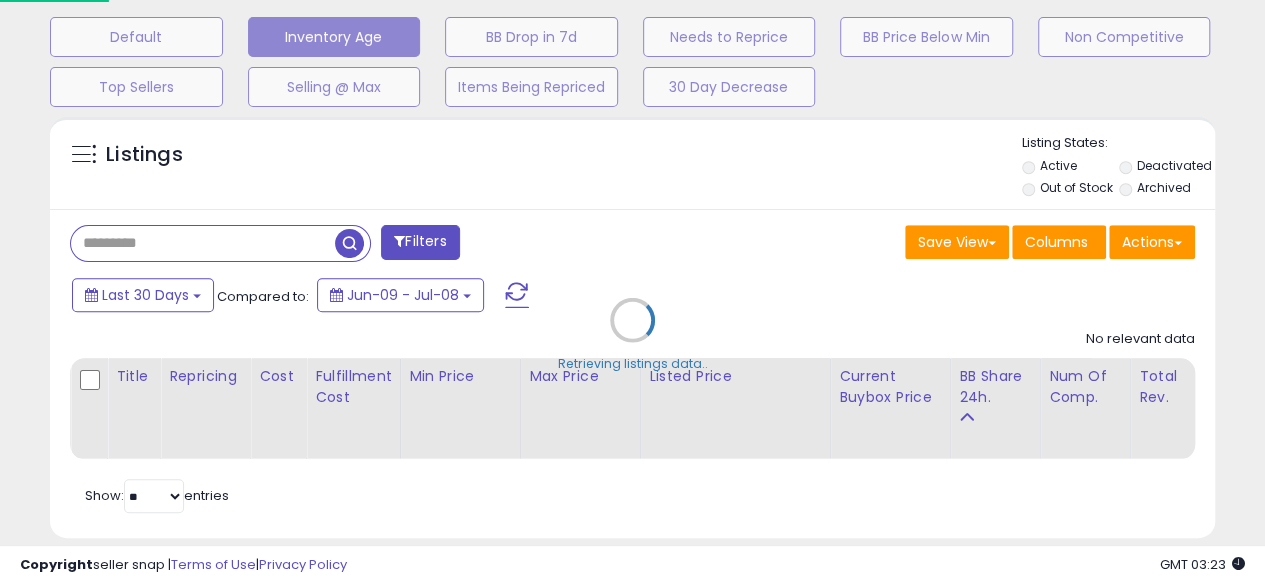scroll, scrollTop: 0, scrollLeft: 0, axis: both 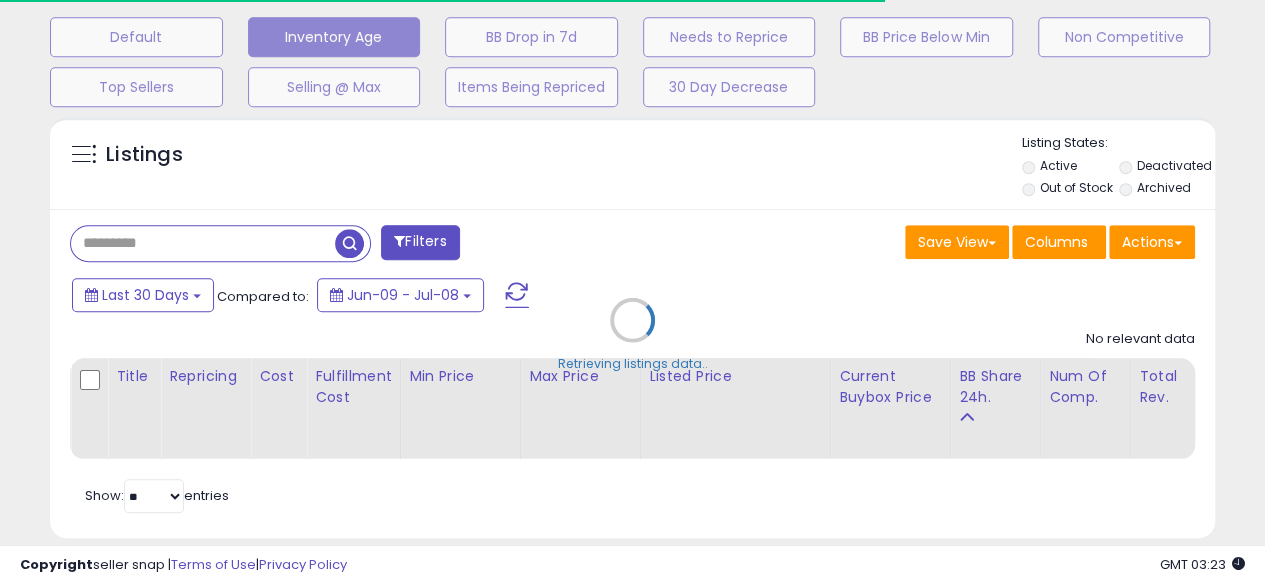 click on "Retrieving listings data.." at bounding box center (632, 335) 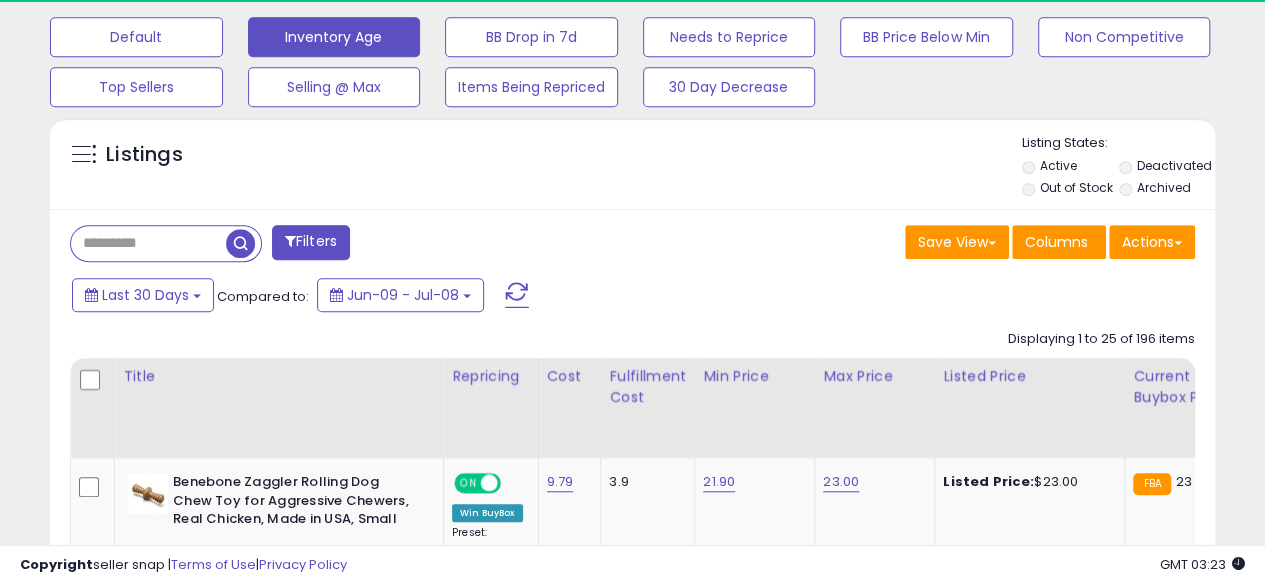 scroll, scrollTop: 999590, scrollLeft: 999326, axis: both 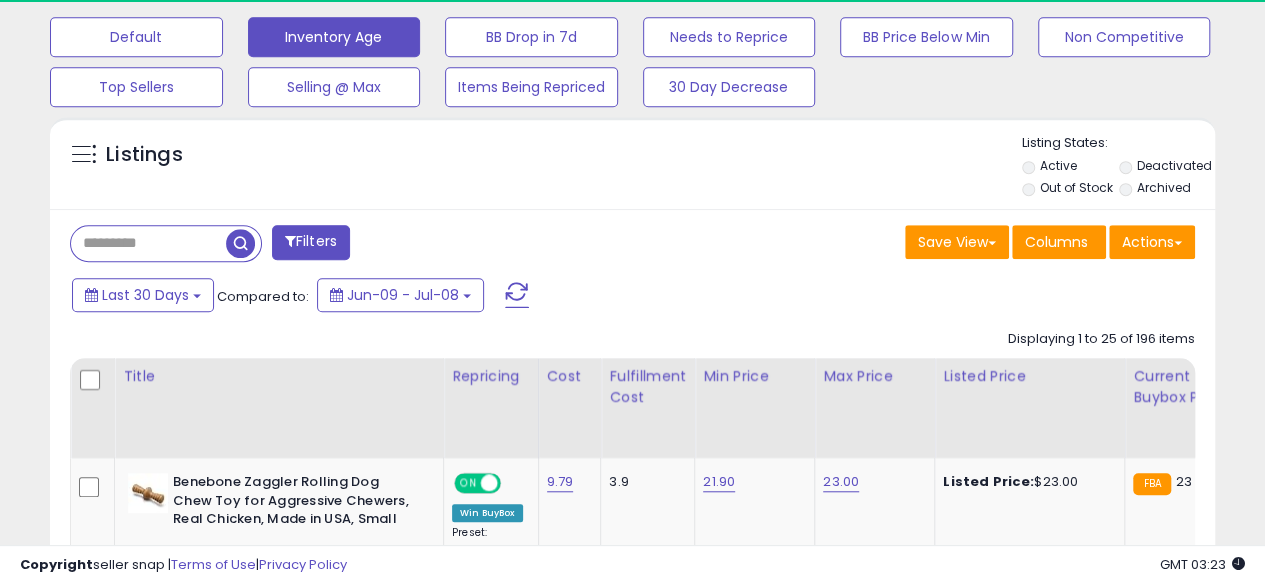 click at bounding box center (148, 243) 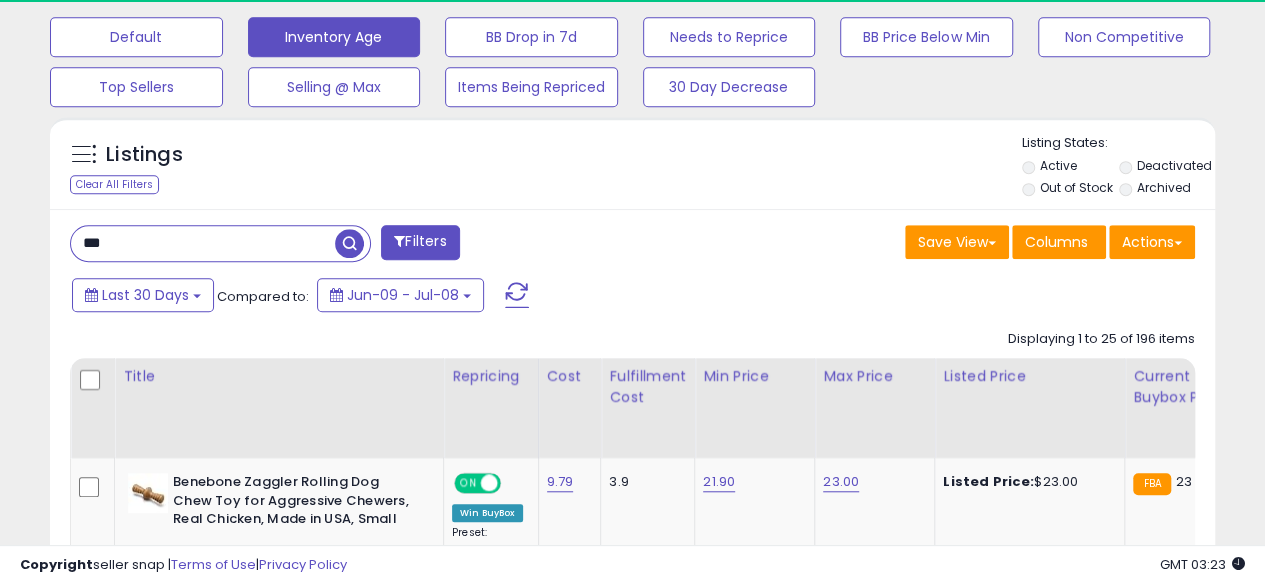 scroll, scrollTop: 999590, scrollLeft: 999326, axis: both 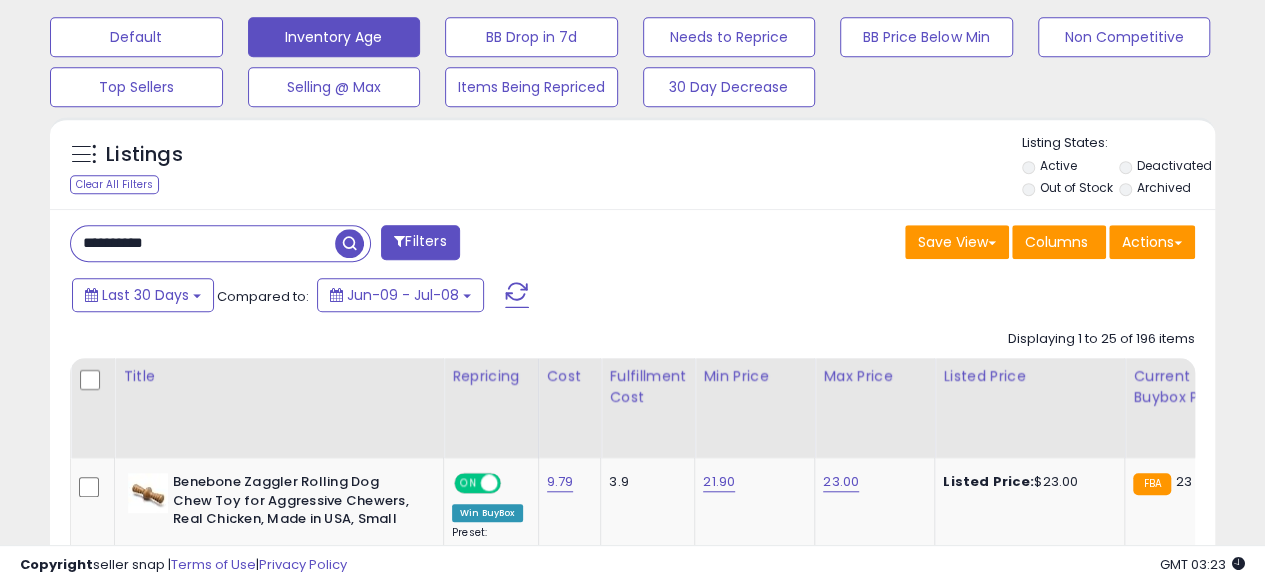 type on "**********" 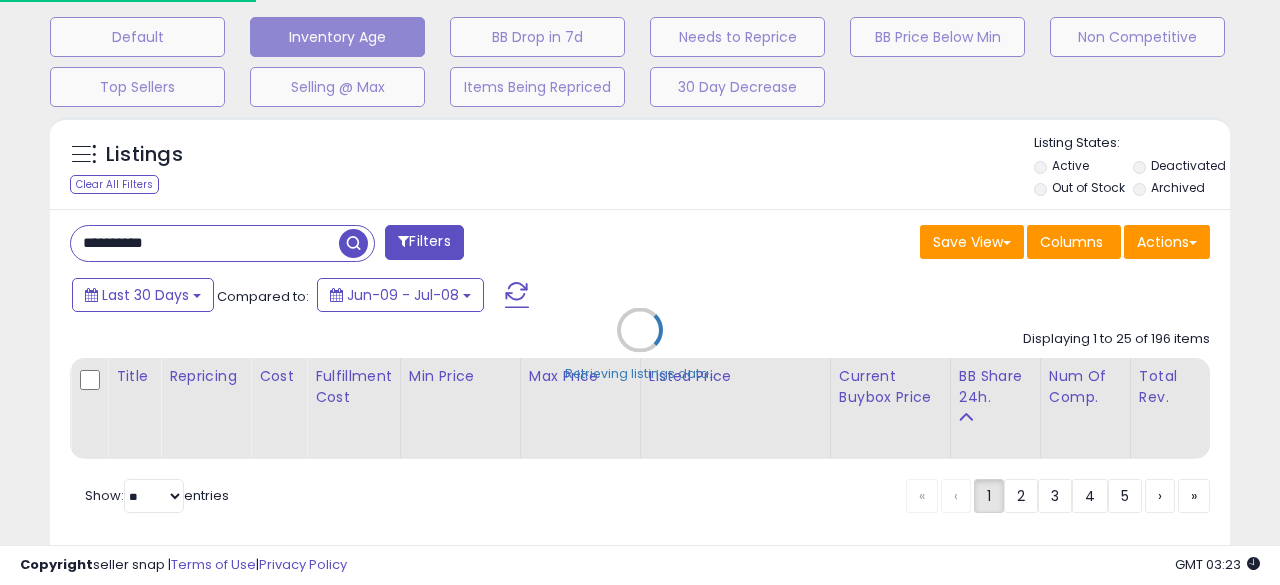 scroll, scrollTop: 999590, scrollLeft: 999317, axis: both 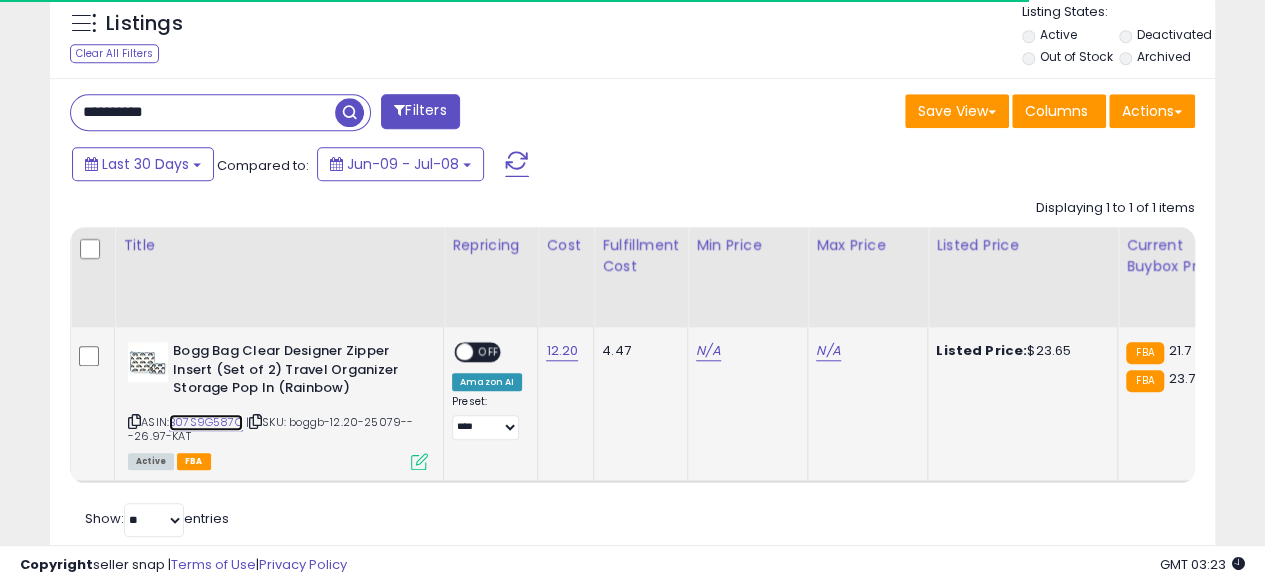 click on "B07S9G587C" at bounding box center [206, 422] 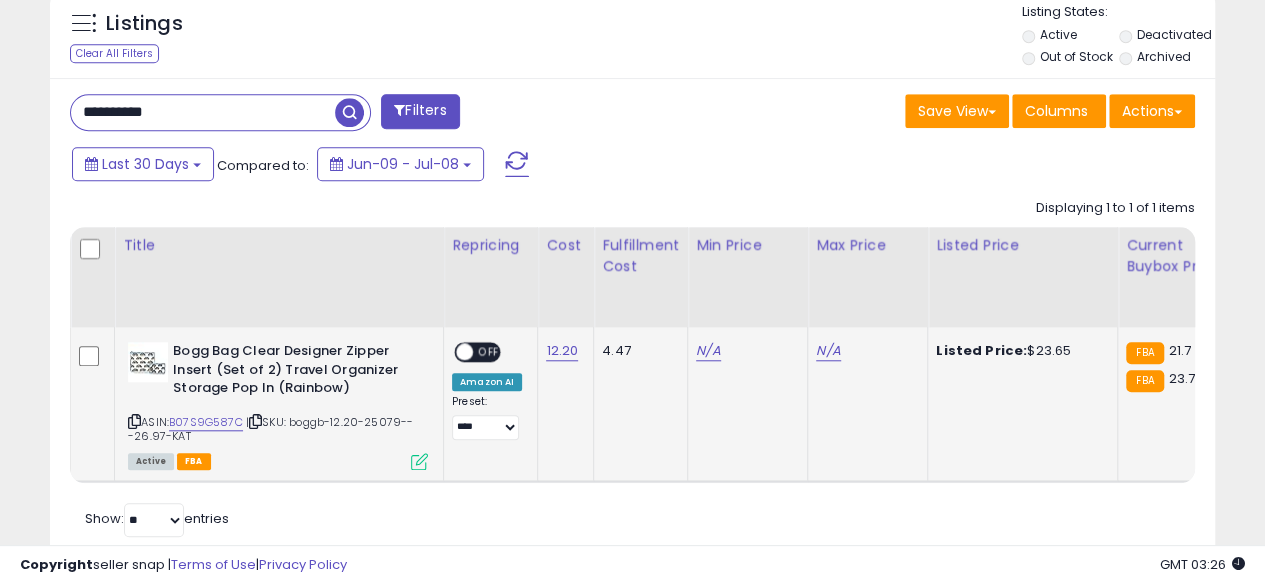 scroll, scrollTop: 999590, scrollLeft: 999326, axis: both 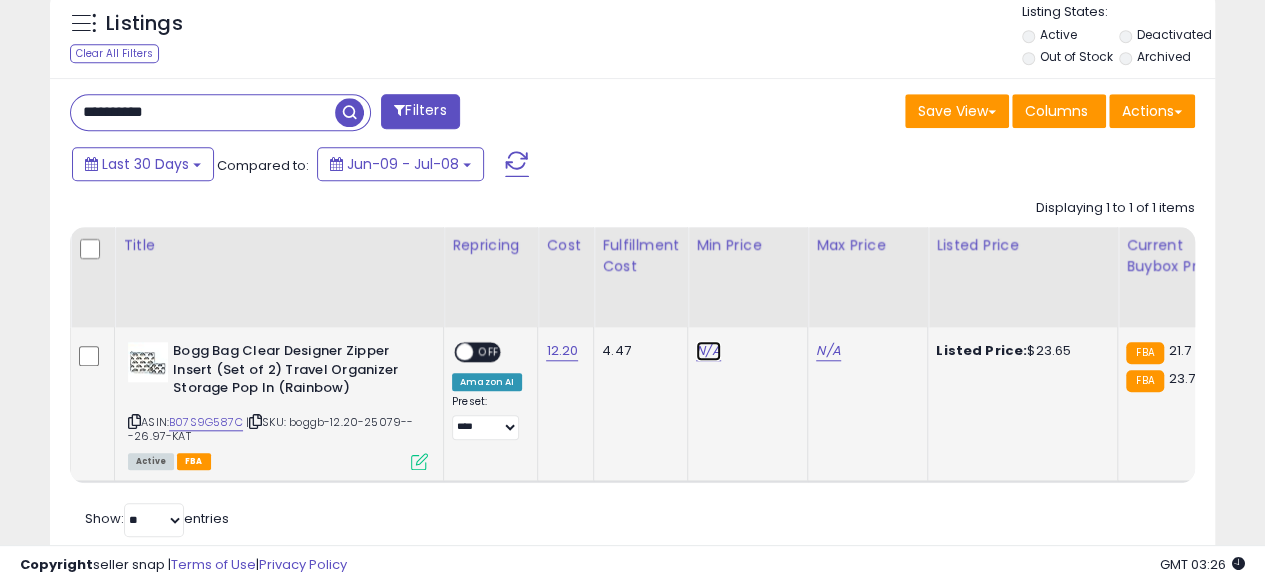 click on "N/A" at bounding box center (708, 351) 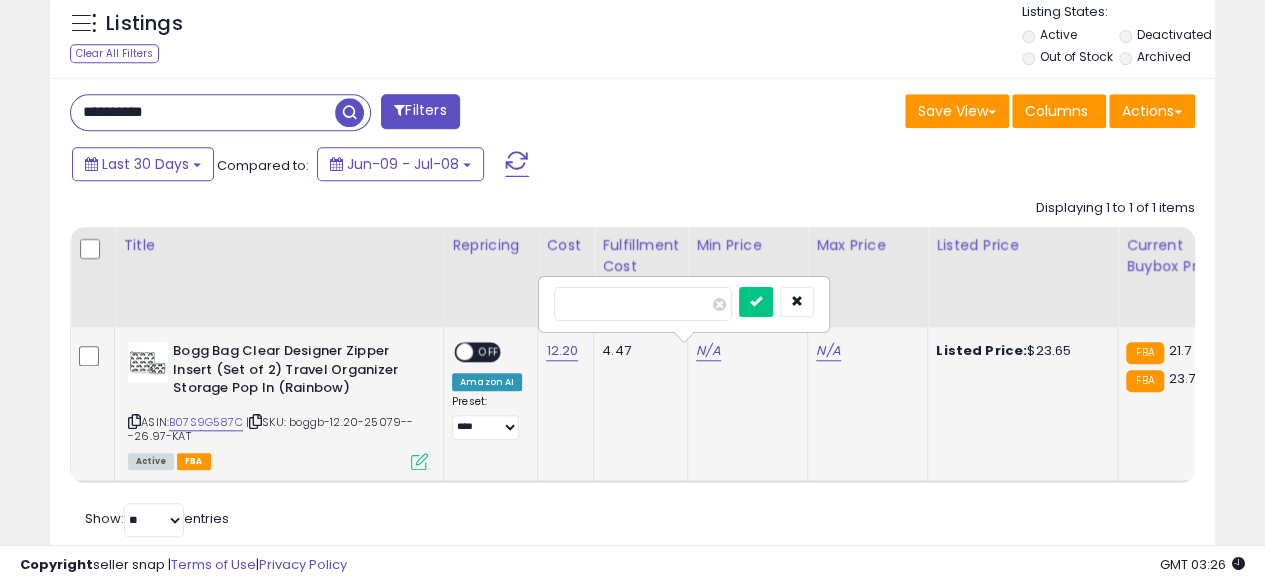 type on "*****" 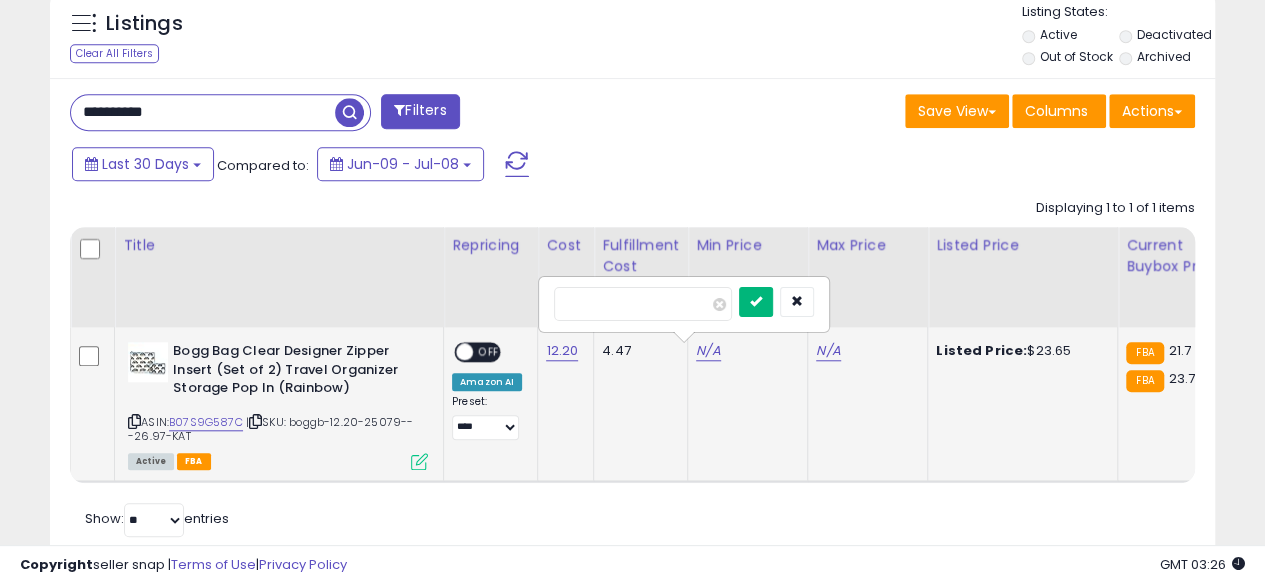 click at bounding box center (756, 302) 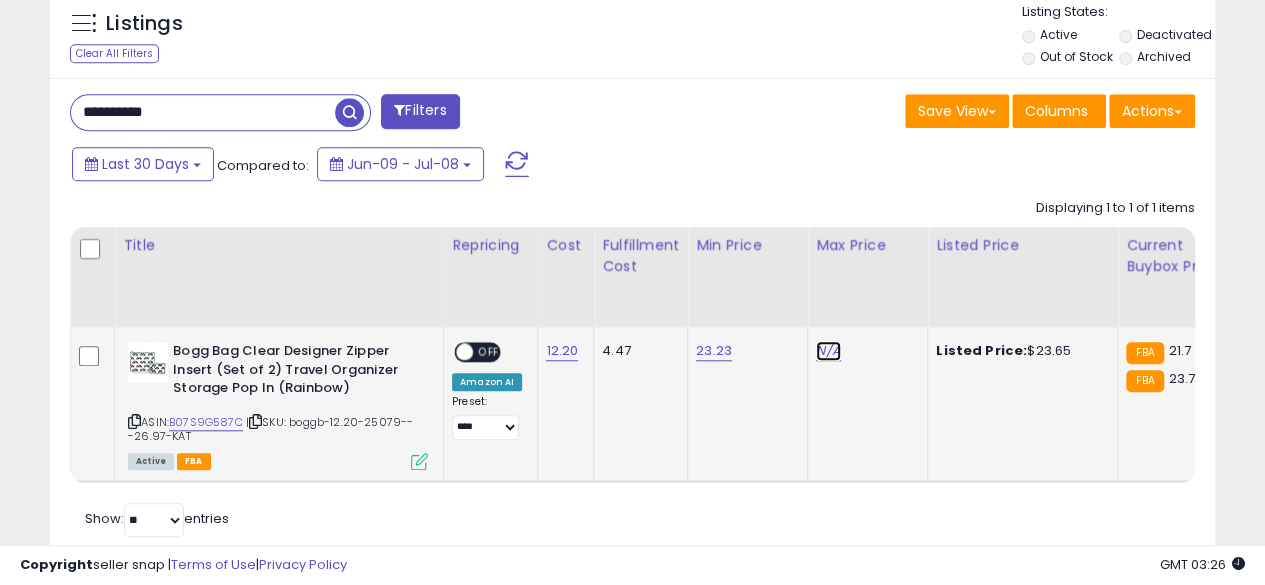 click on "N/A" at bounding box center [828, 351] 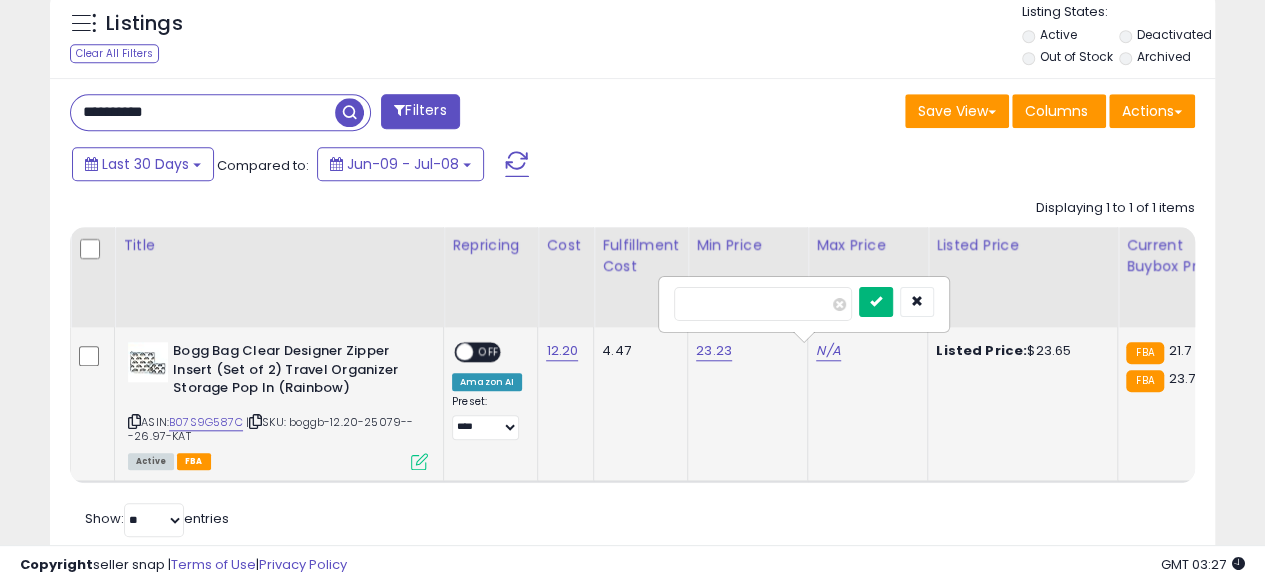 type on "*****" 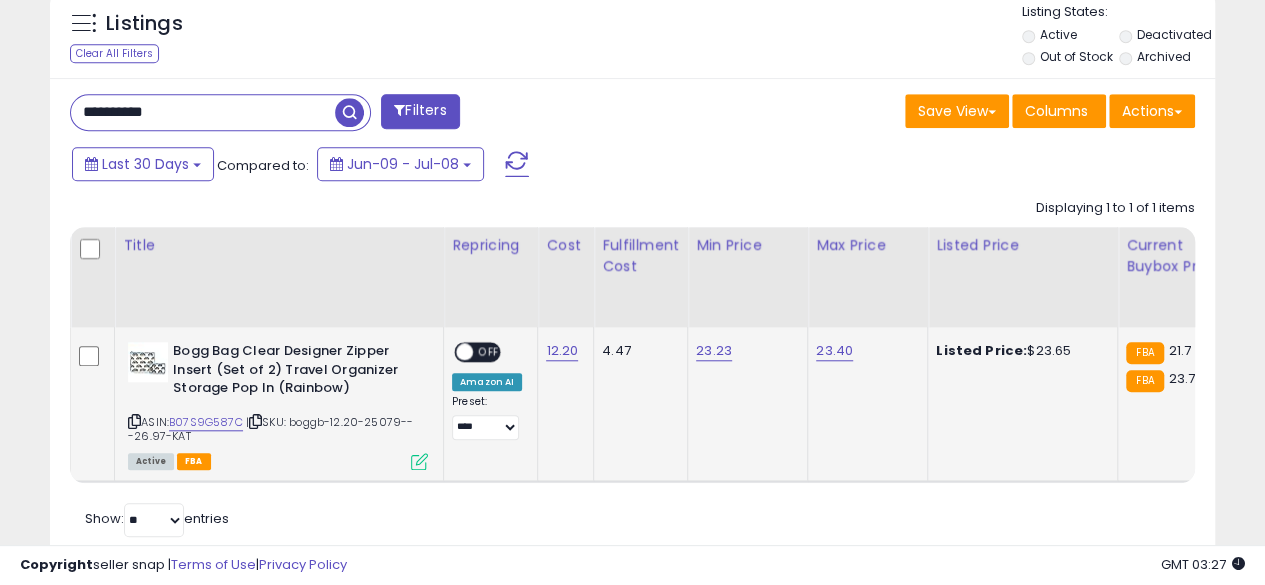 click at bounding box center [419, 461] 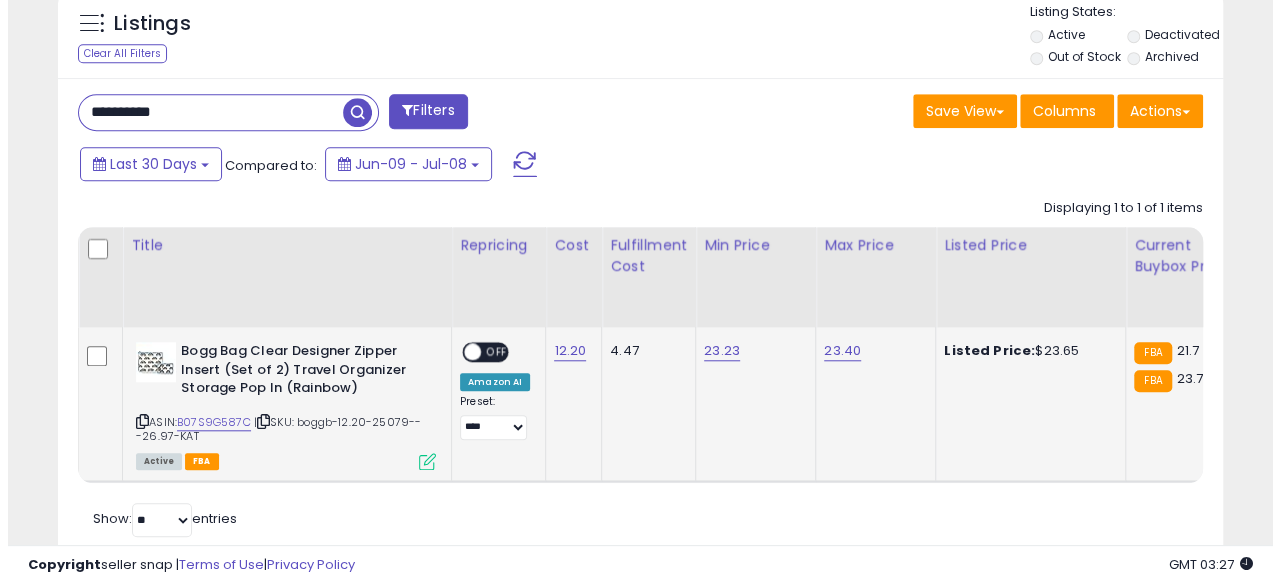 scroll, scrollTop: 999590, scrollLeft: 999317, axis: both 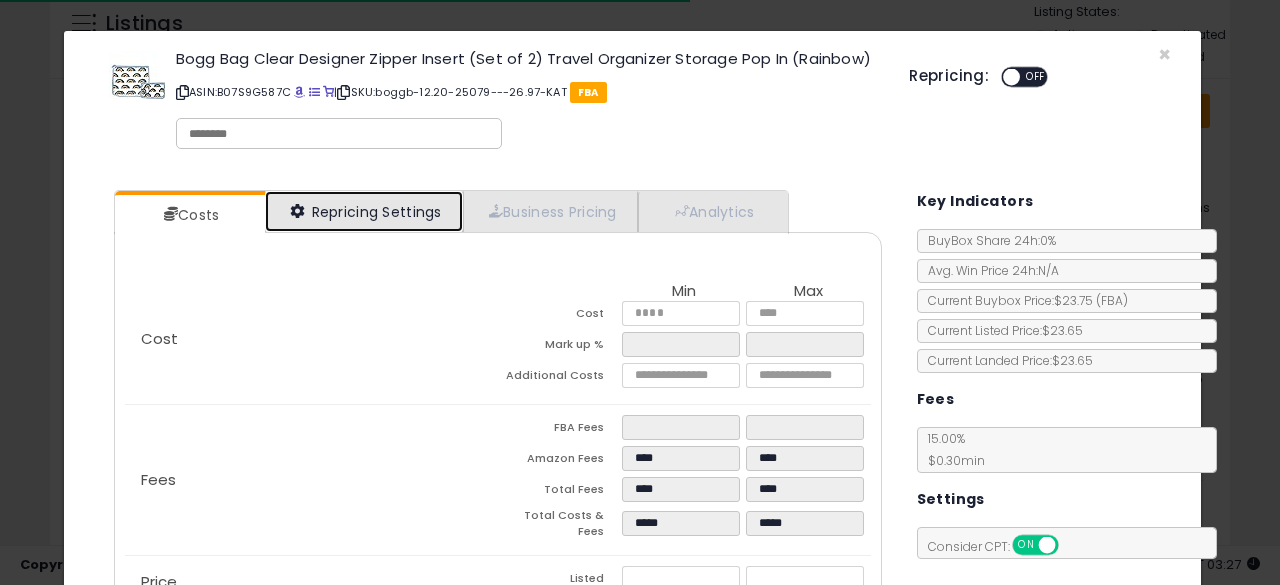 click on "Repricing Settings" at bounding box center (364, 211) 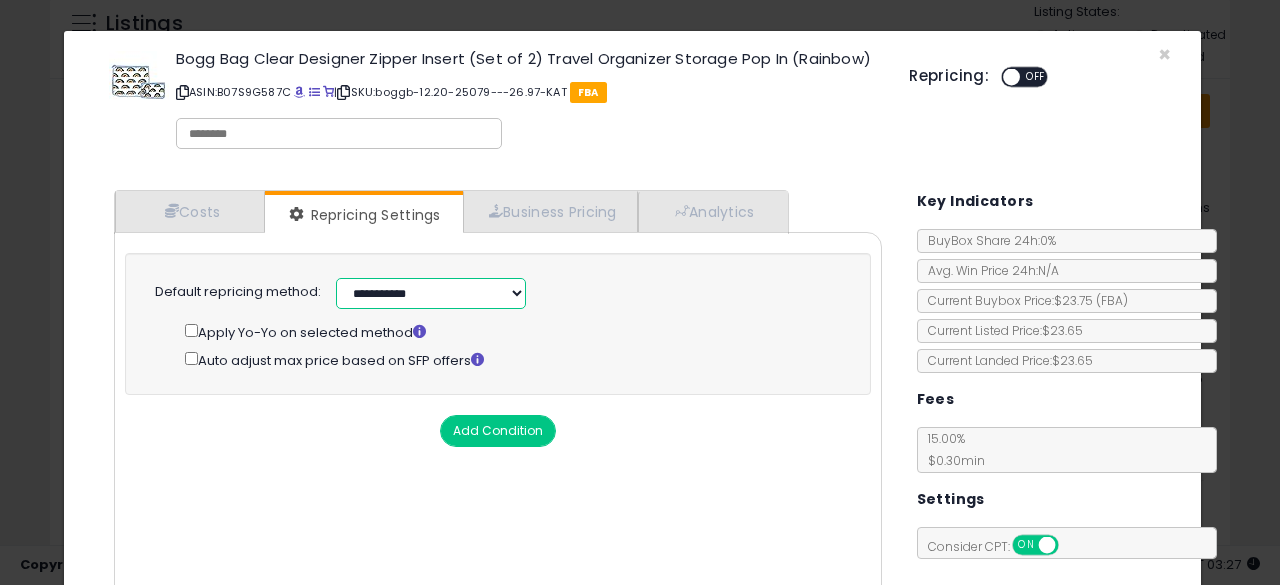 click on "**********" at bounding box center [431, 293] 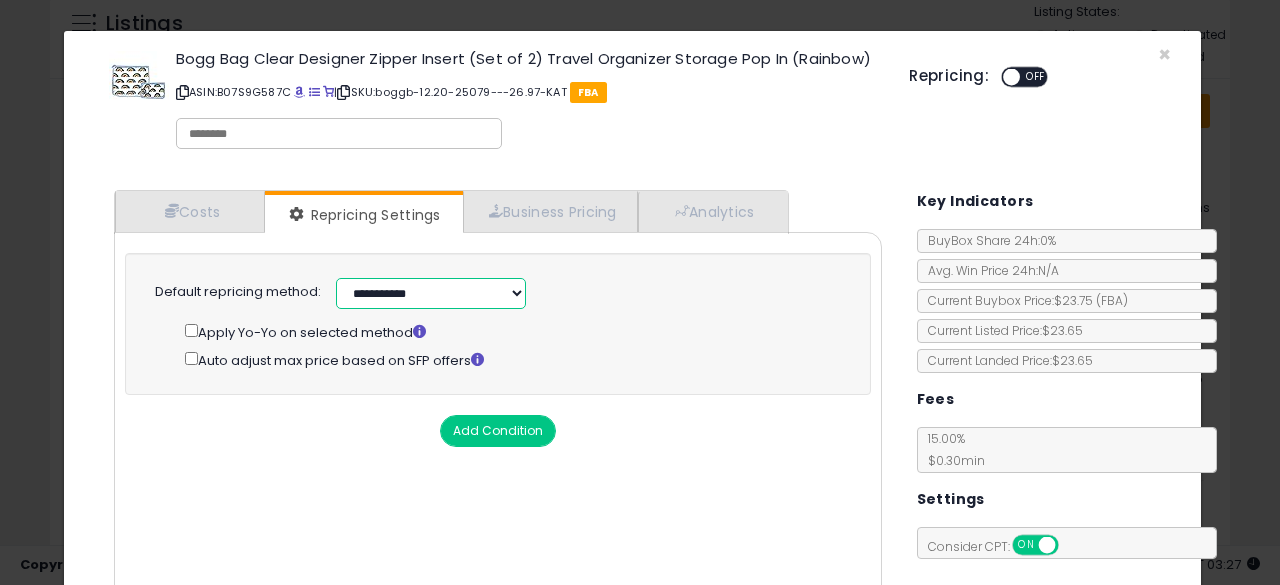 select on "******" 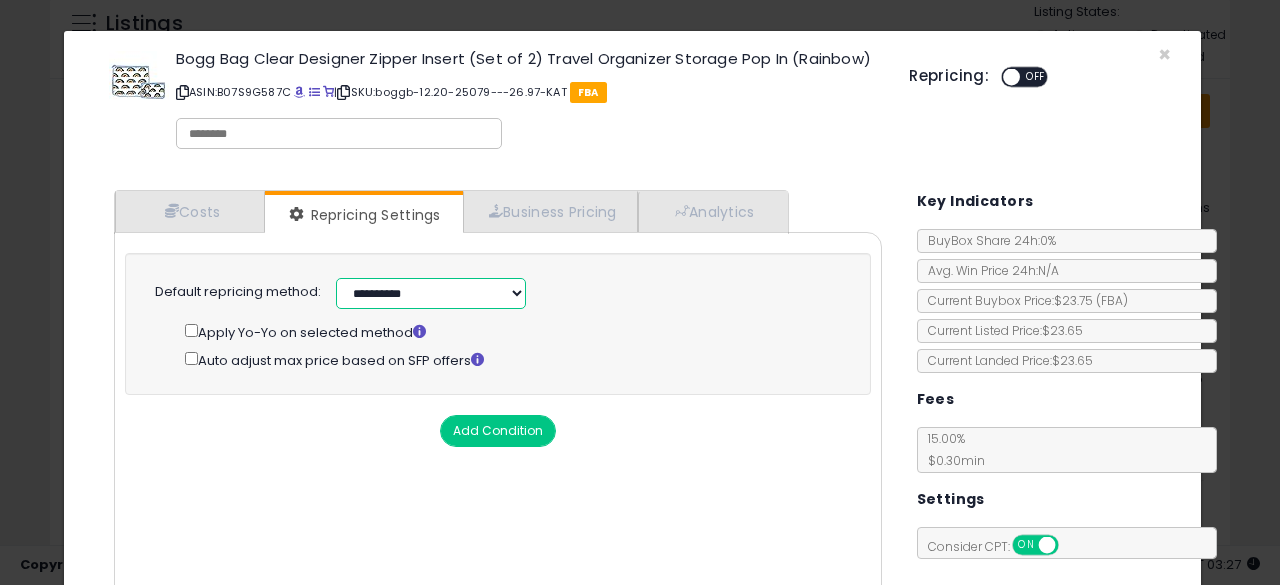 click on "**********" at bounding box center [431, 293] 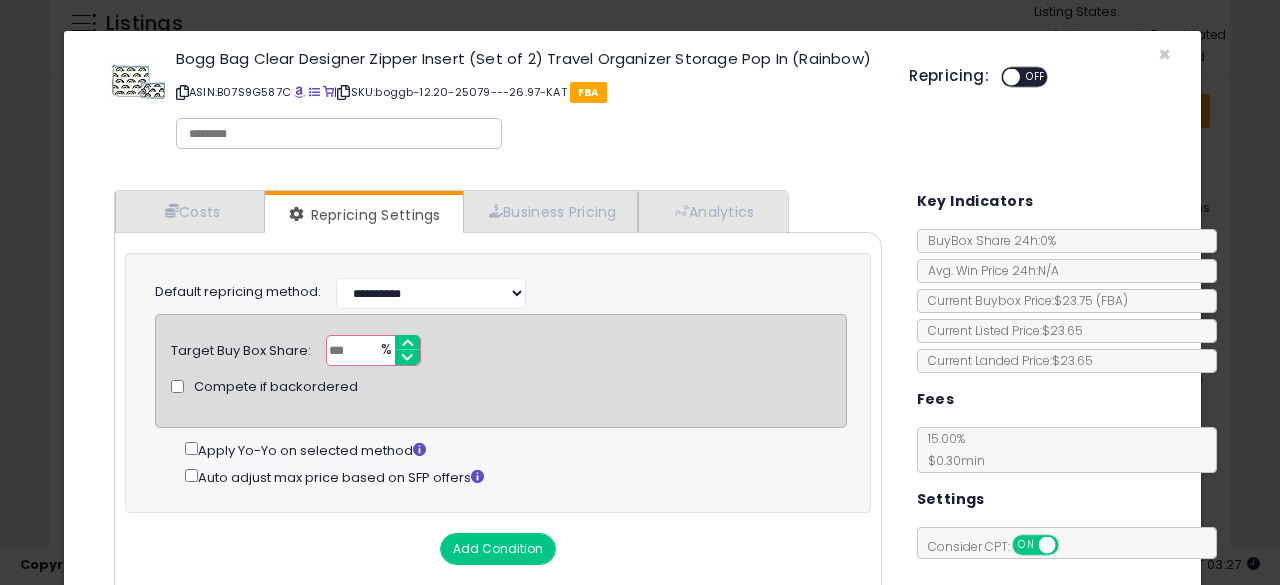 click on "***" at bounding box center (373, 350) 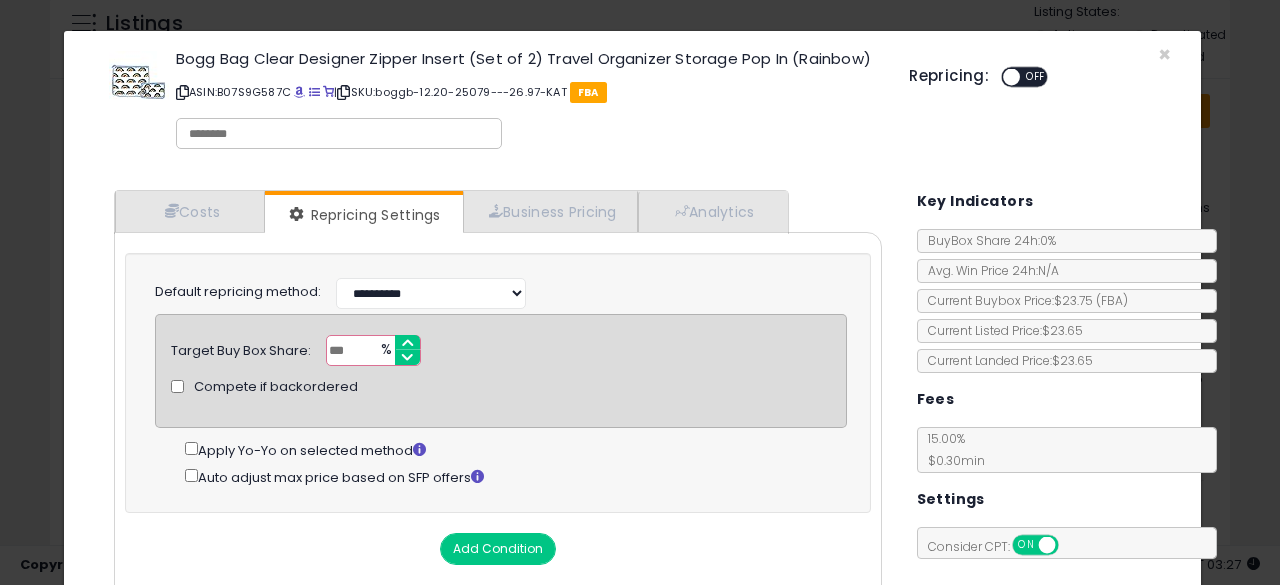 type on "**" 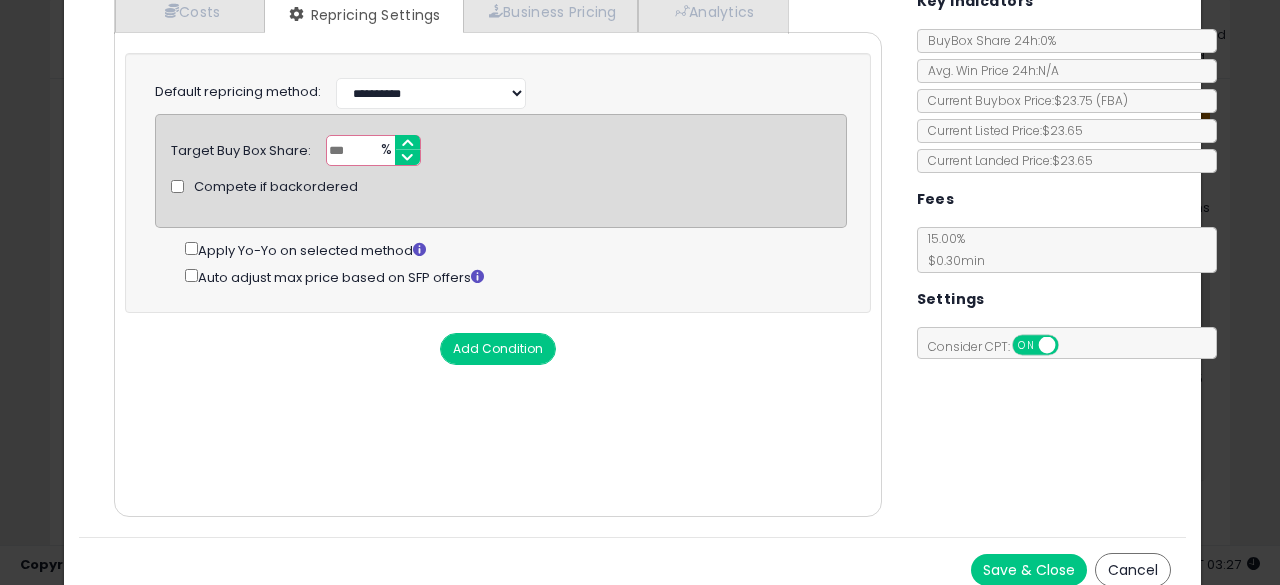 scroll, scrollTop: 214, scrollLeft: 0, axis: vertical 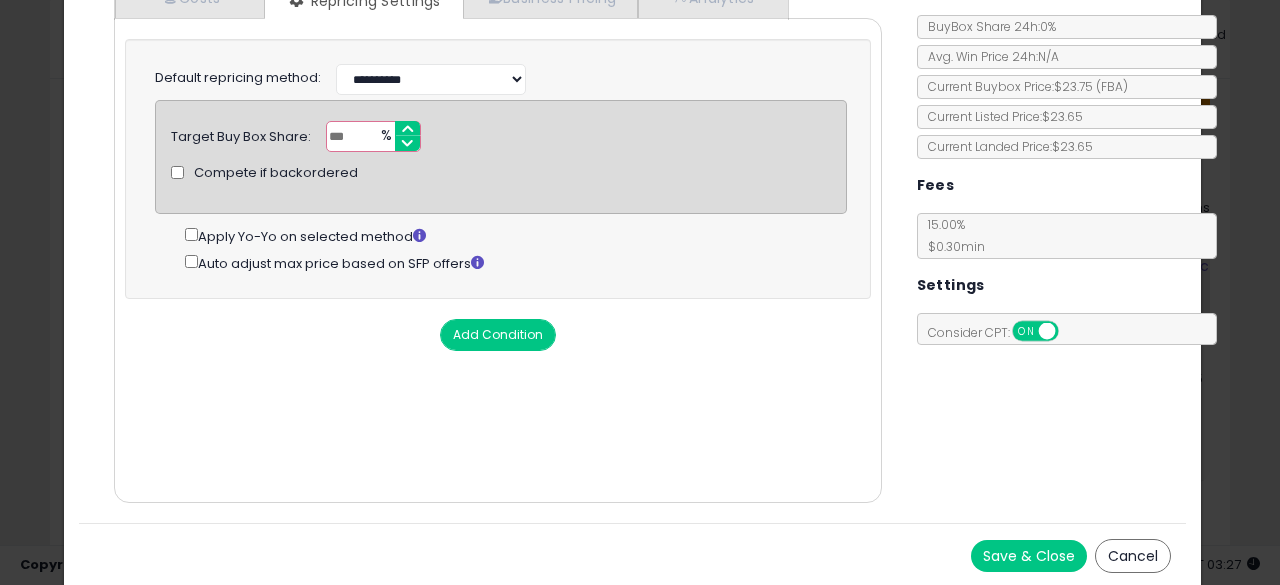 click on "Save & Close" at bounding box center (1029, 556) 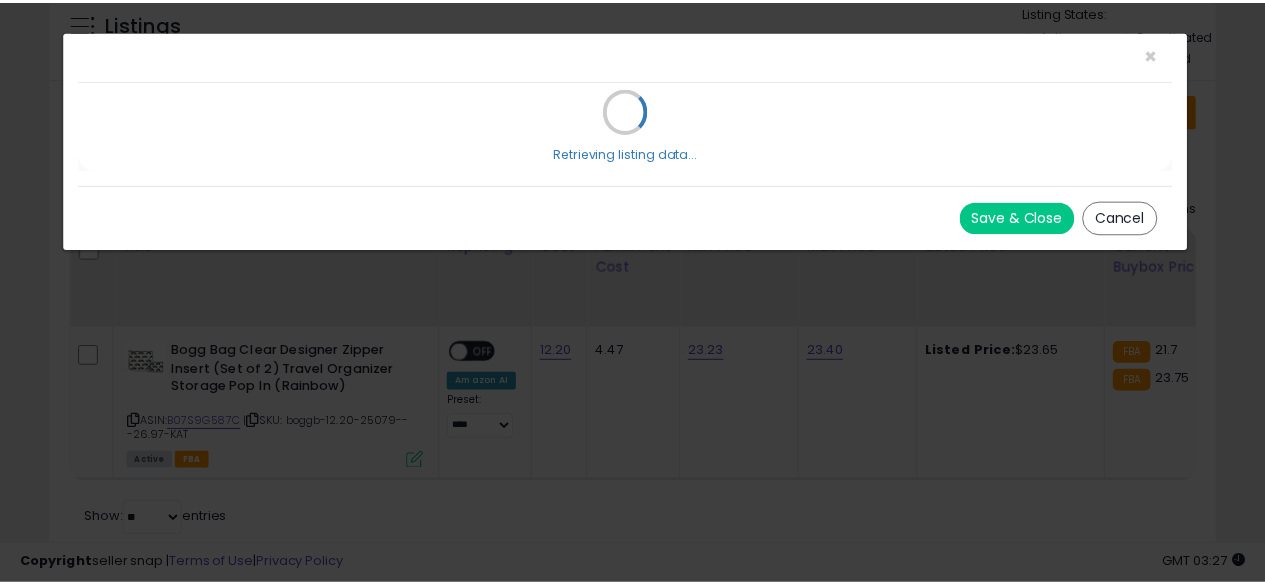 scroll, scrollTop: 0, scrollLeft: 0, axis: both 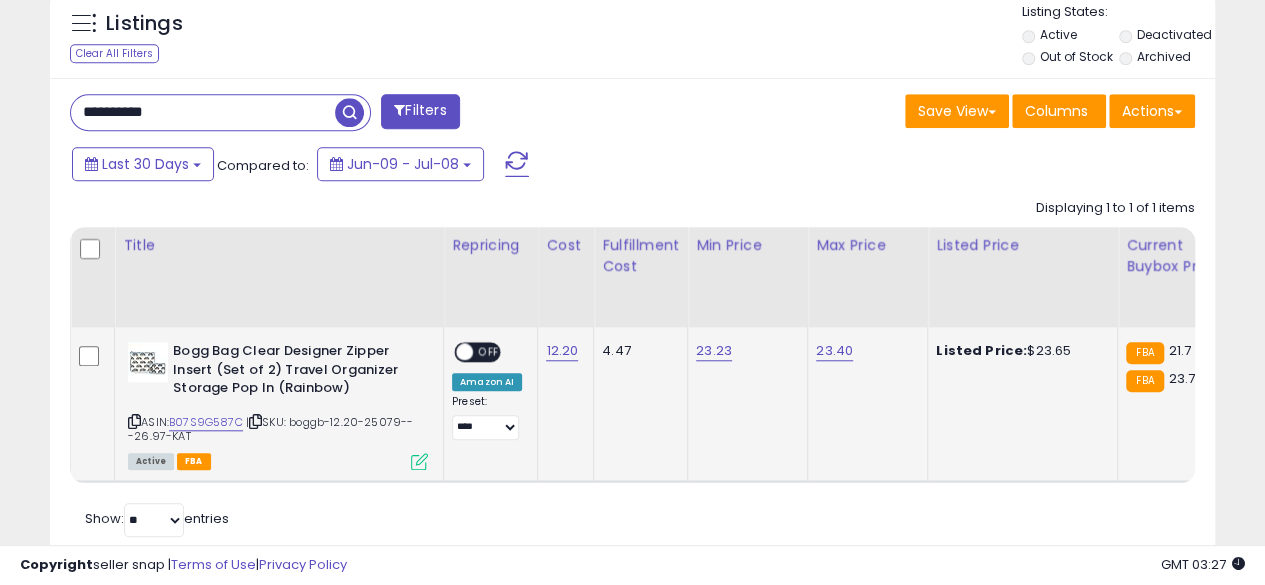 click on "OFF" at bounding box center (489, 352) 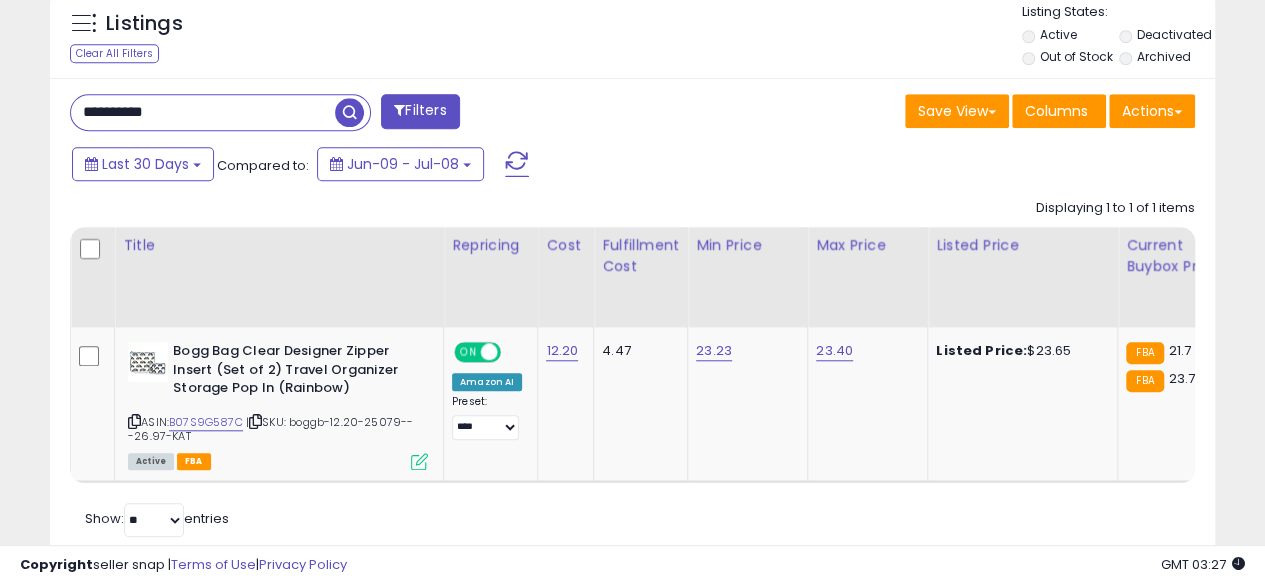 click on "**********" at bounding box center (632, -21) 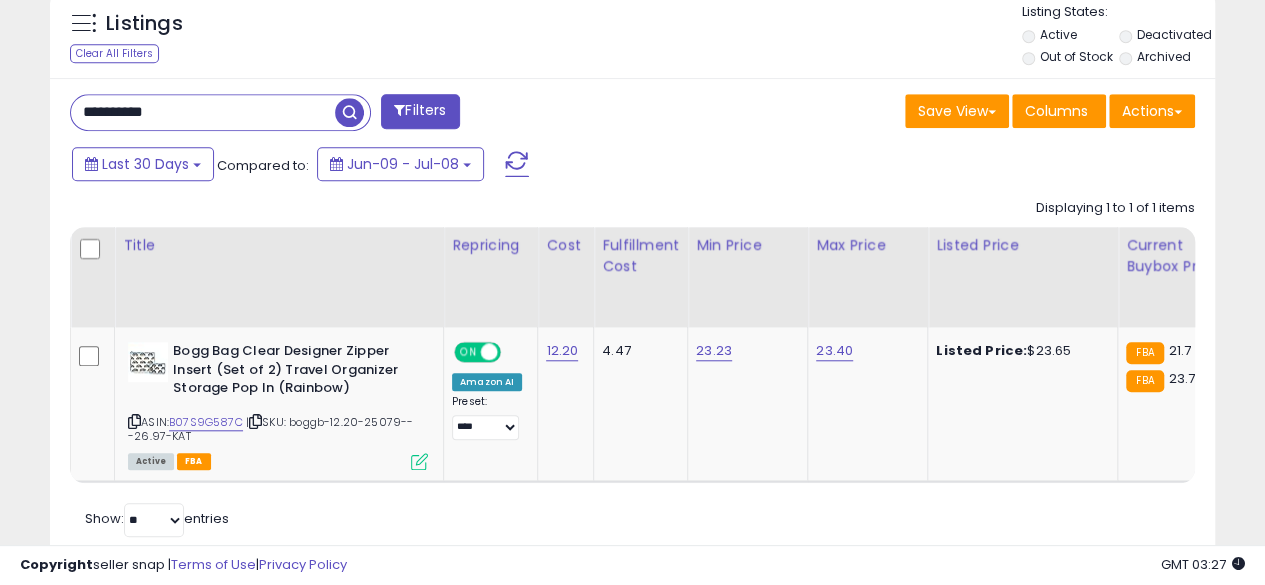 click on "**********" at bounding box center [203, 112] 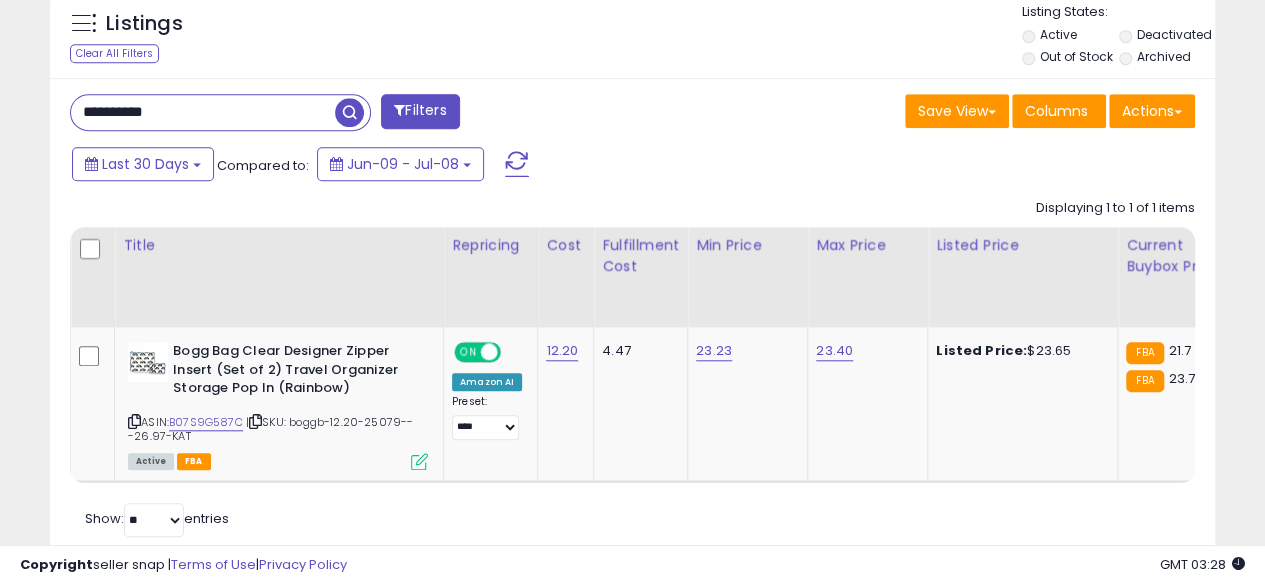 click at bounding box center (349, 112) 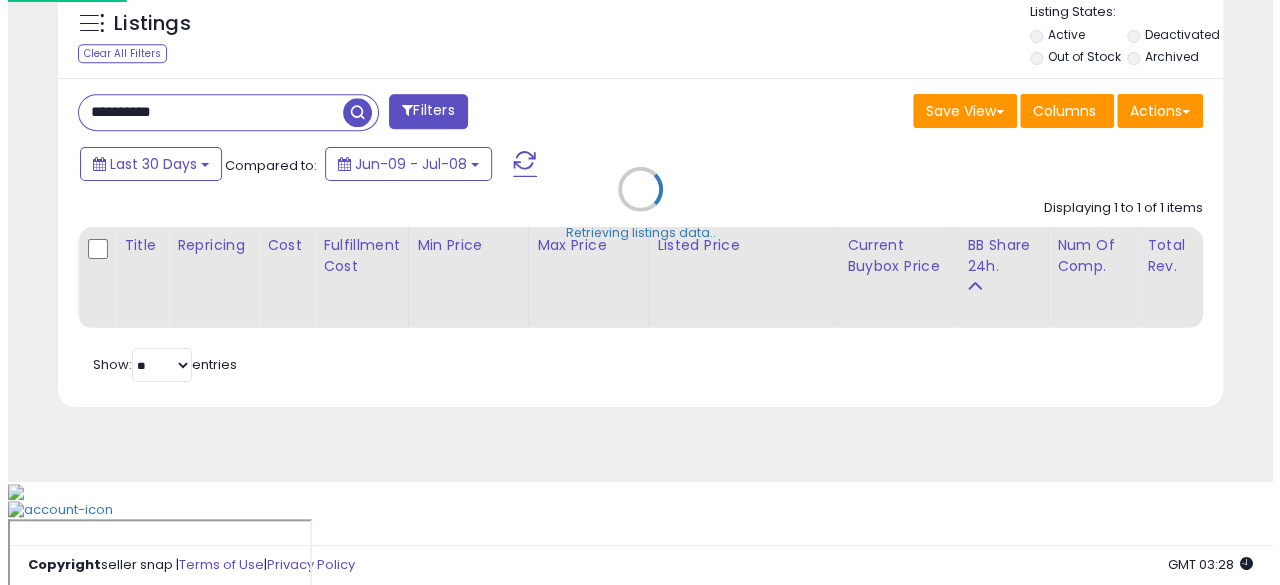 scroll, scrollTop: 654, scrollLeft: 0, axis: vertical 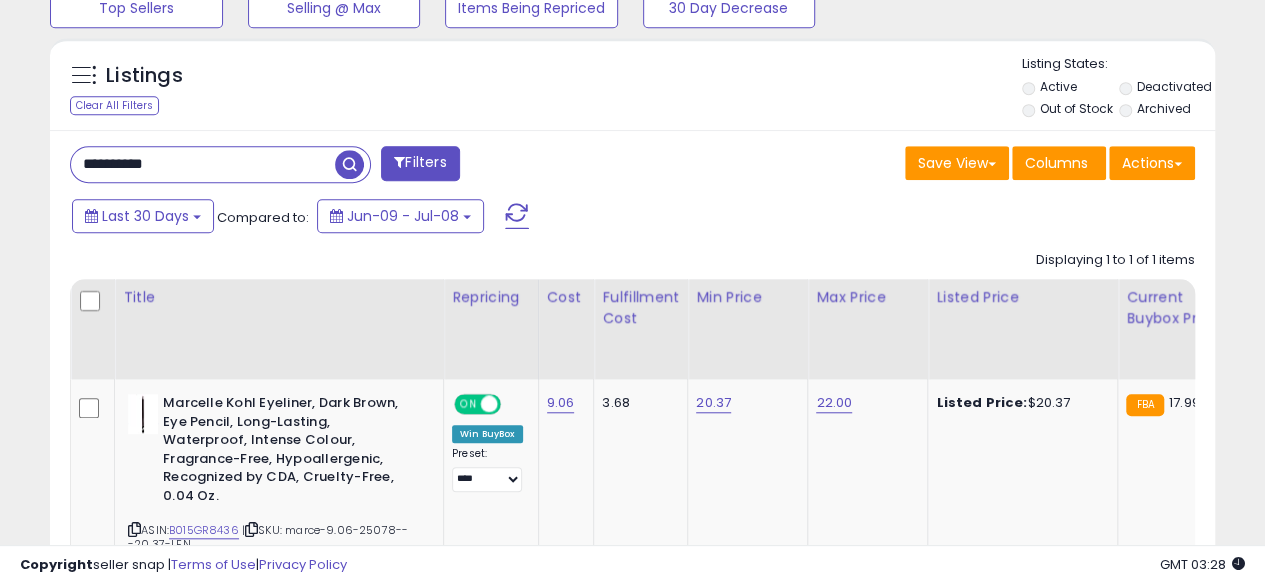 click on "**********" at bounding box center [203, 164] 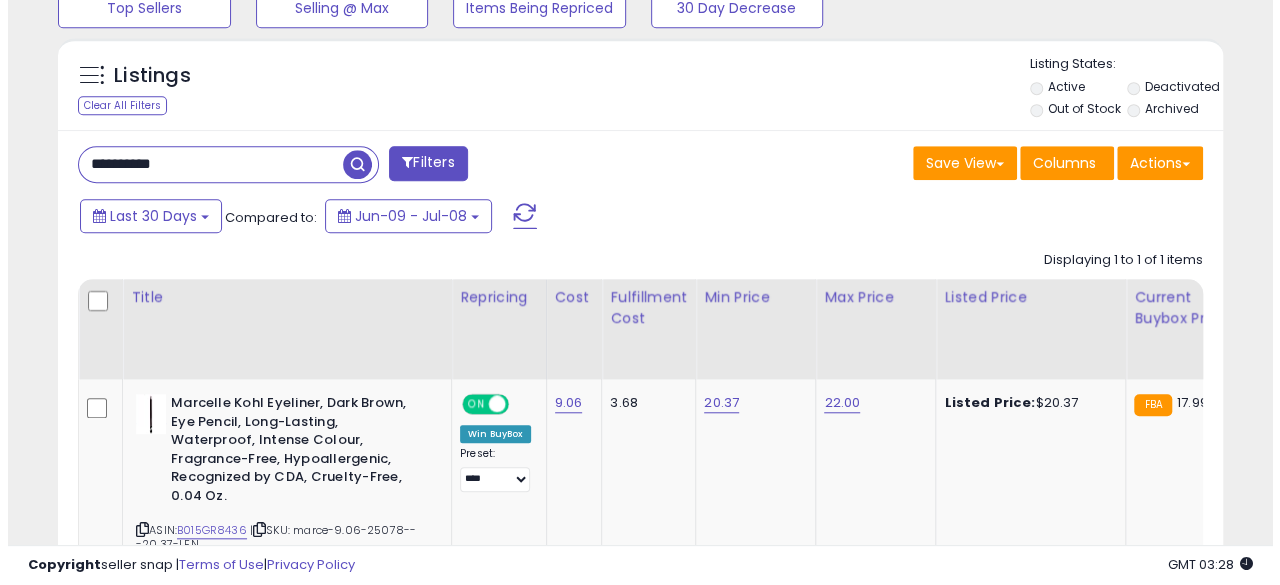 scroll, scrollTop: 654, scrollLeft: 0, axis: vertical 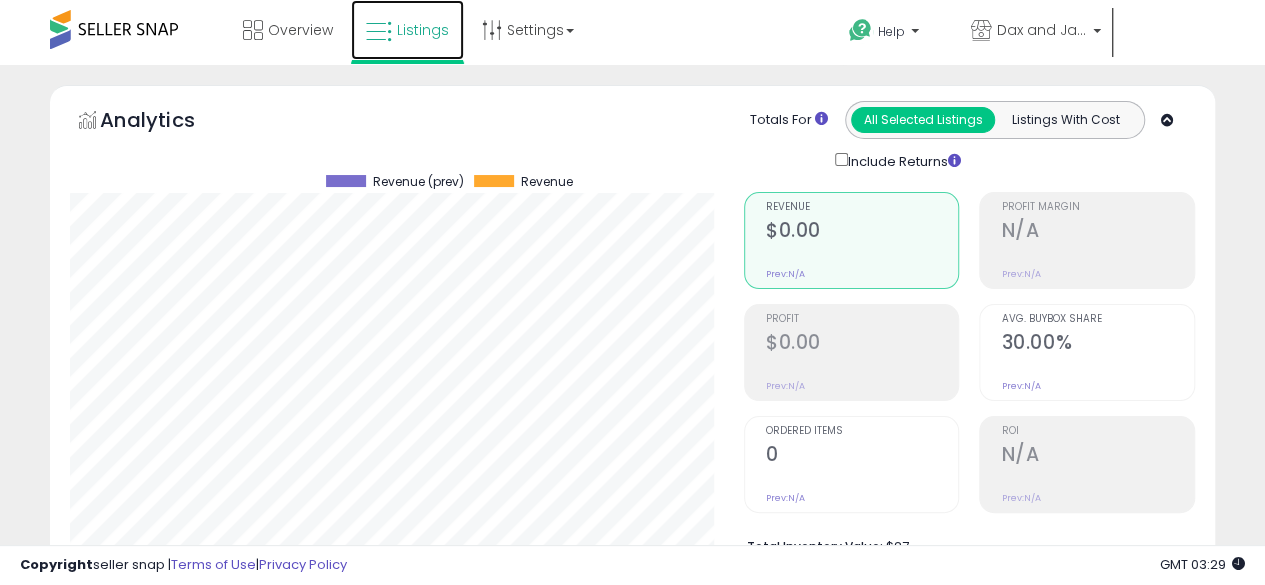 click on "Listings" at bounding box center (423, 30) 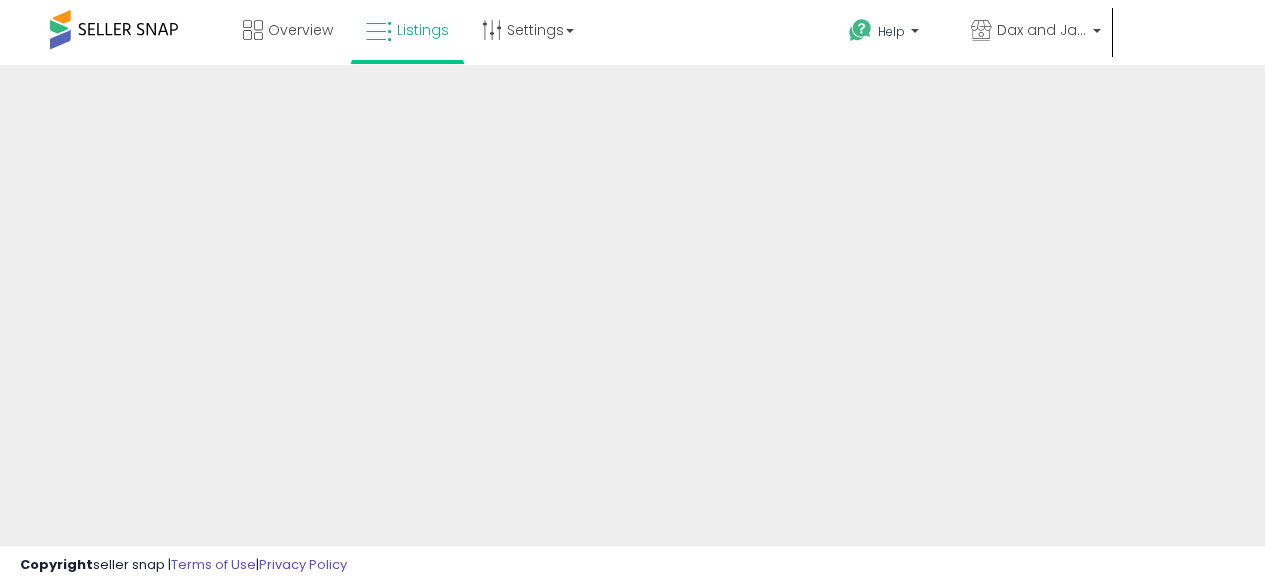 scroll, scrollTop: 0, scrollLeft: 0, axis: both 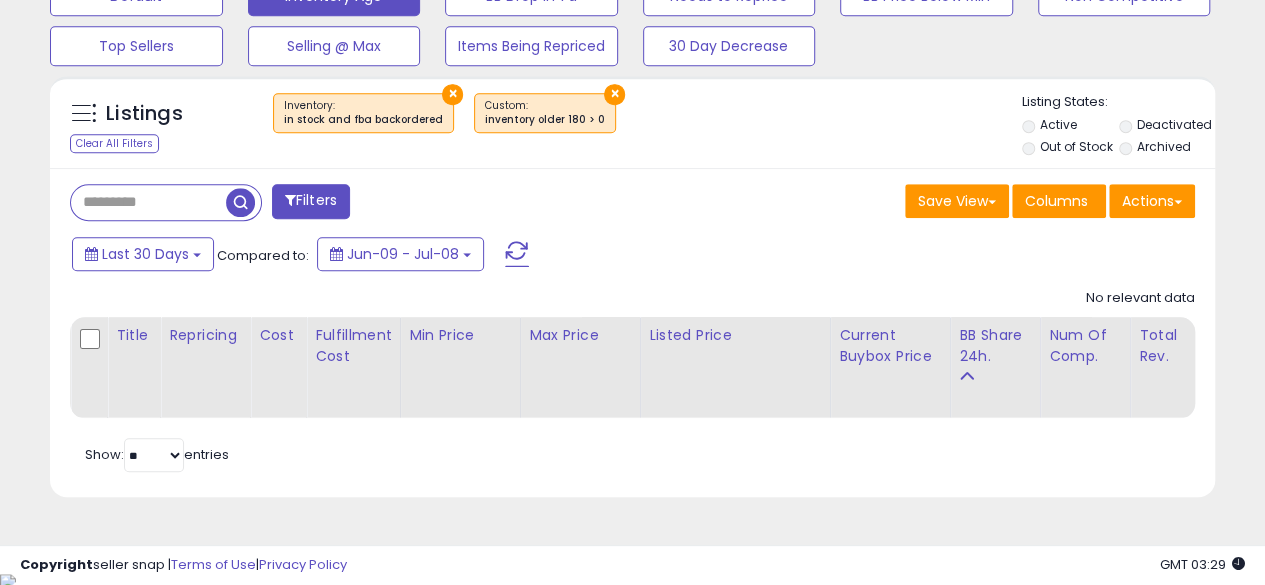 click on "×" at bounding box center [614, 94] 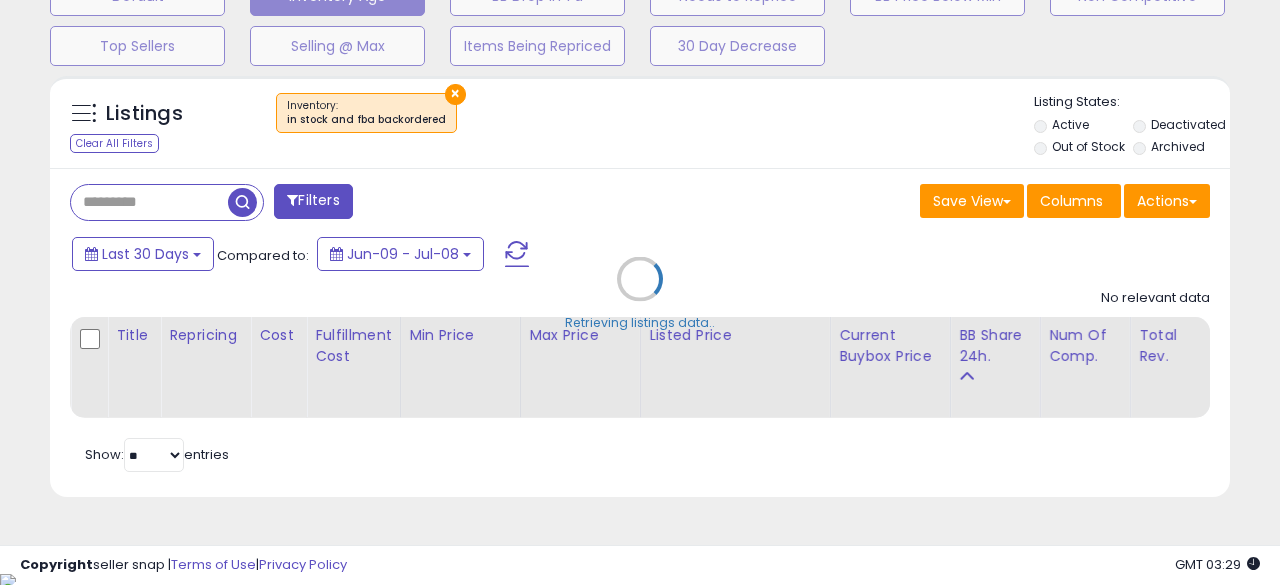 scroll, scrollTop: 999590, scrollLeft: 999317, axis: both 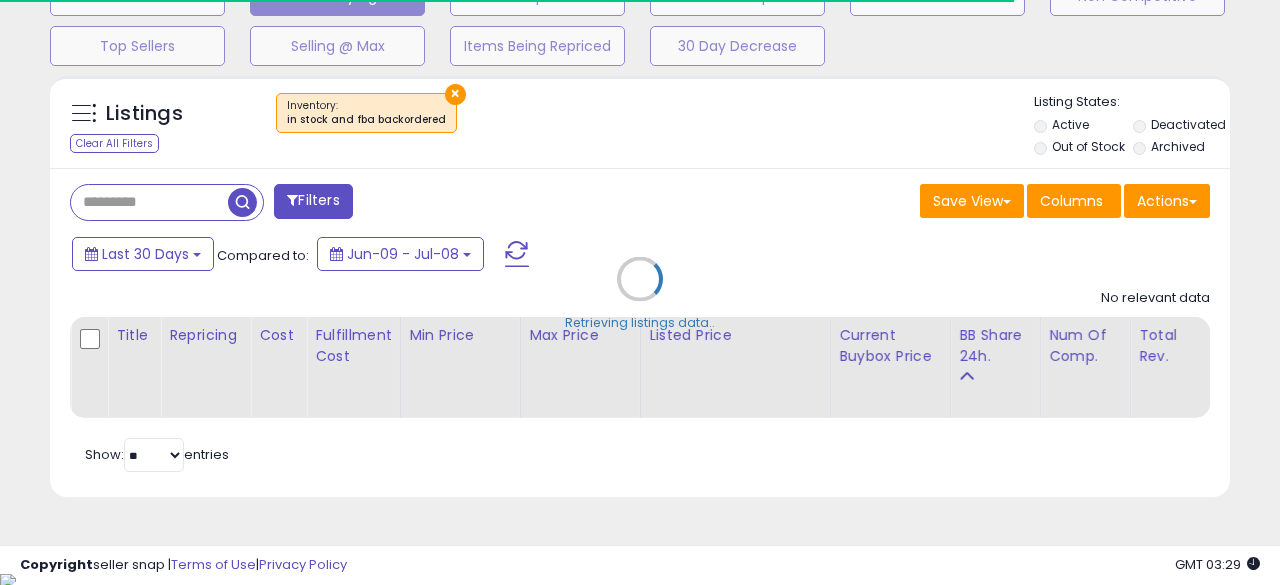 click on "Retrieving listings data.." at bounding box center [640, 294] 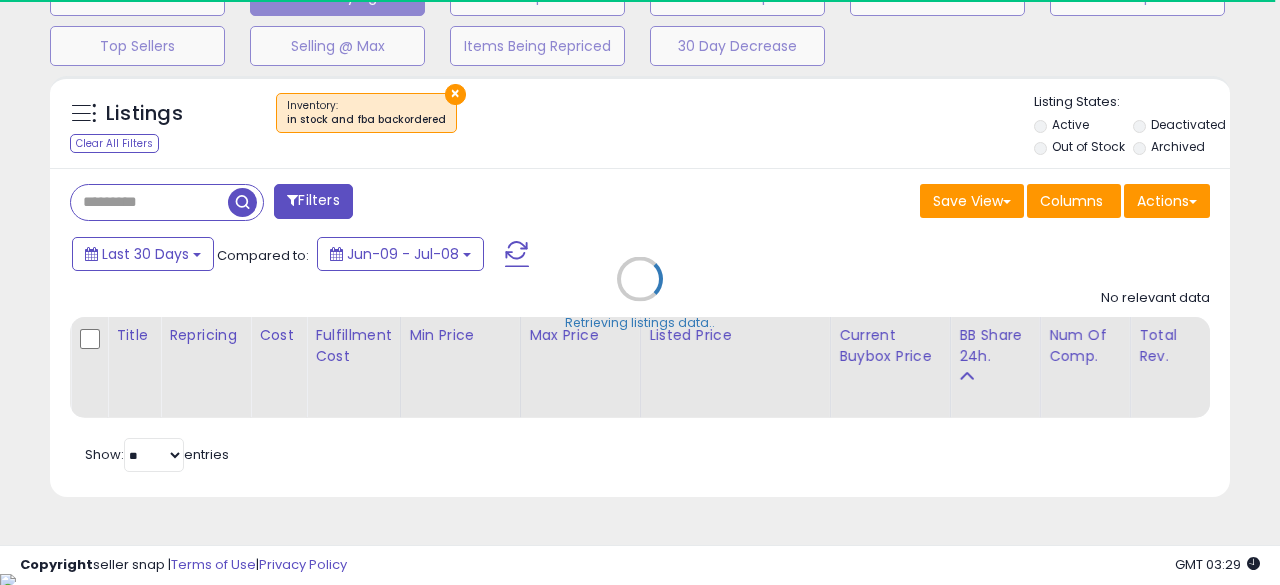 click on "Retrieving listings data.." at bounding box center (640, 294) 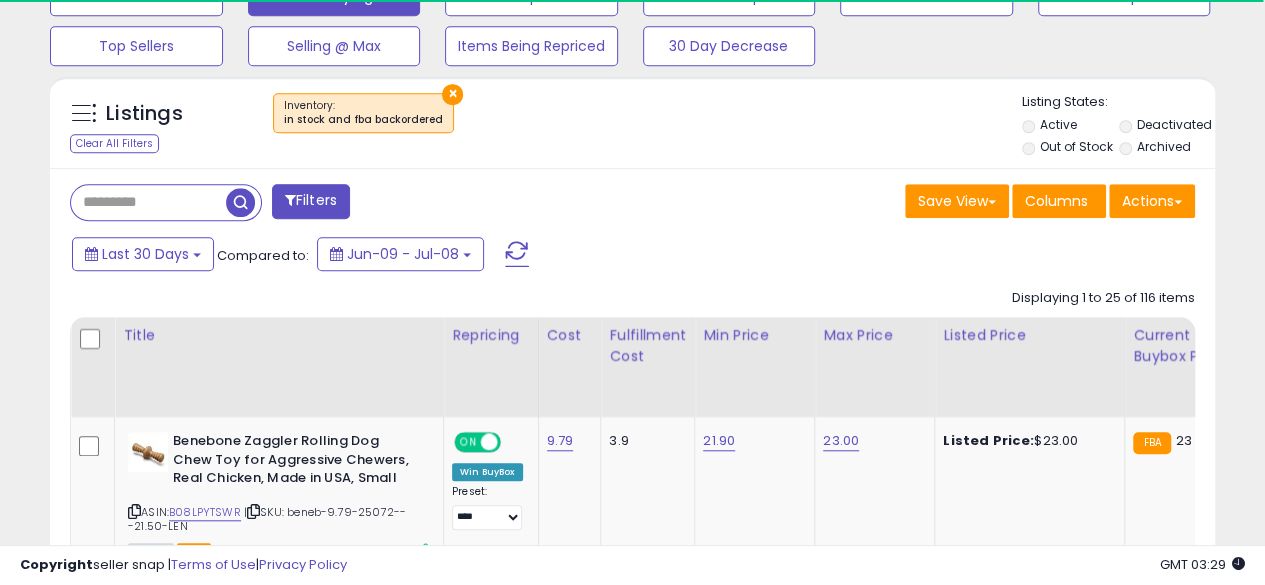 scroll, scrollTop: 410, scrollLeft: 674, axis: both 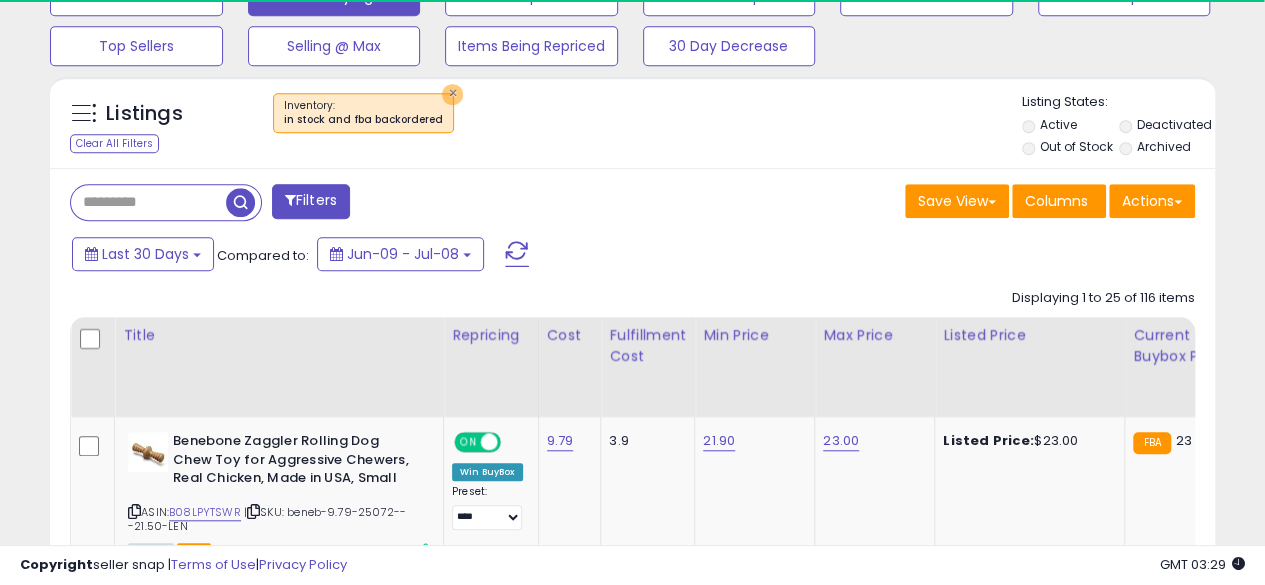 click on "×" at bounding box center [452, 94] 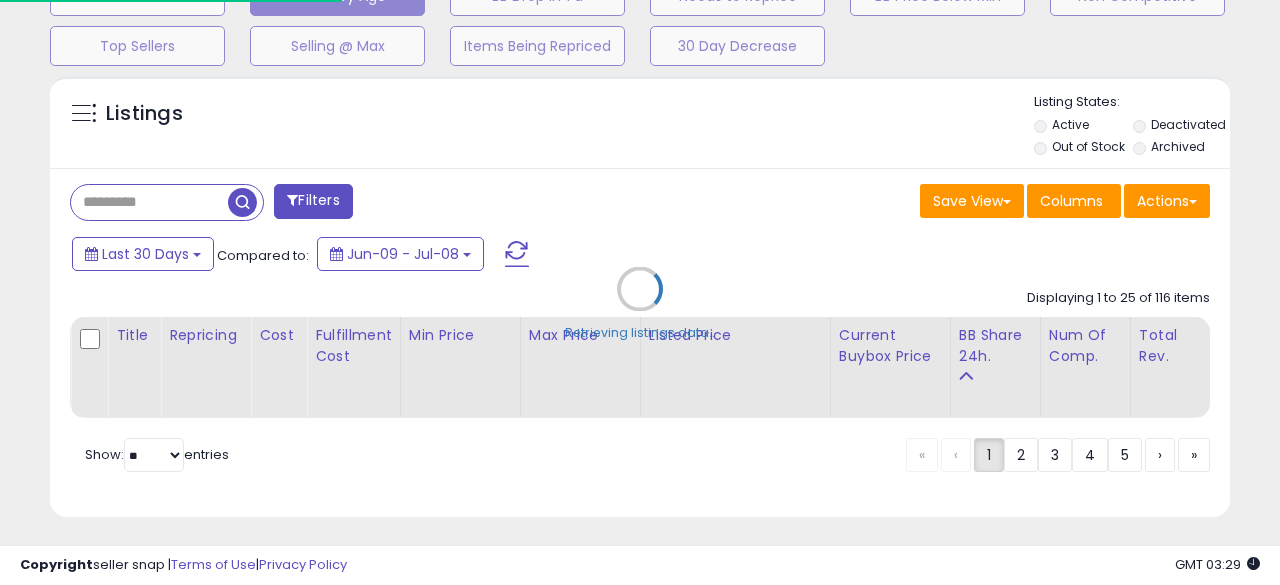 scroll, scrollTop: 999590, scrollLeft: 999317, axis: both 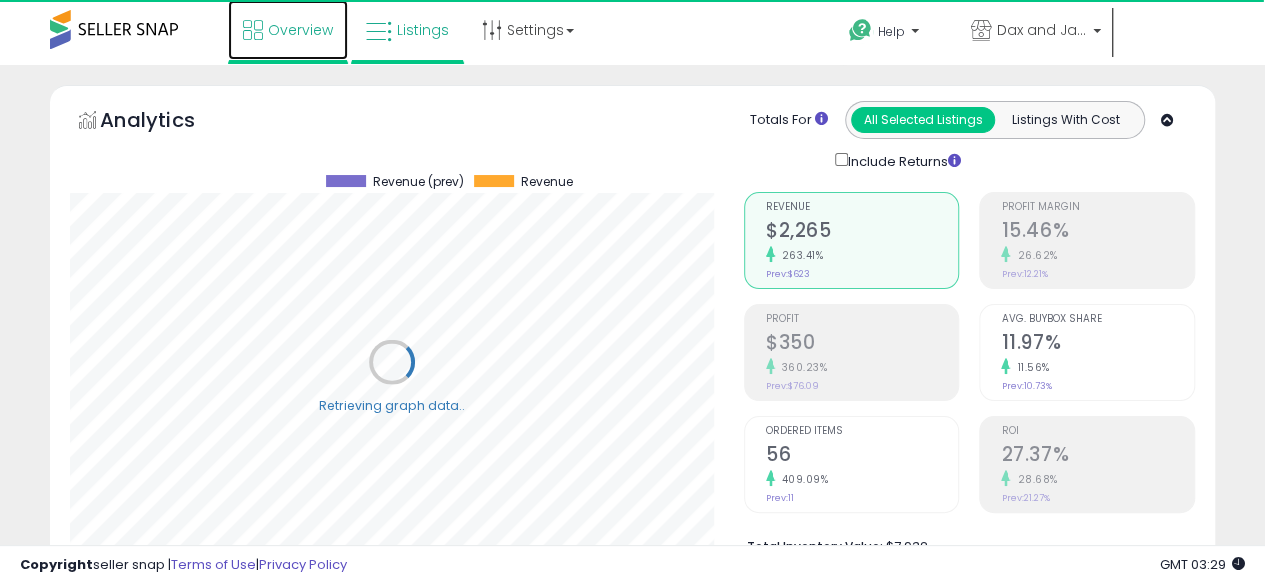 click on "Overview" at bounding box center [288, 30] 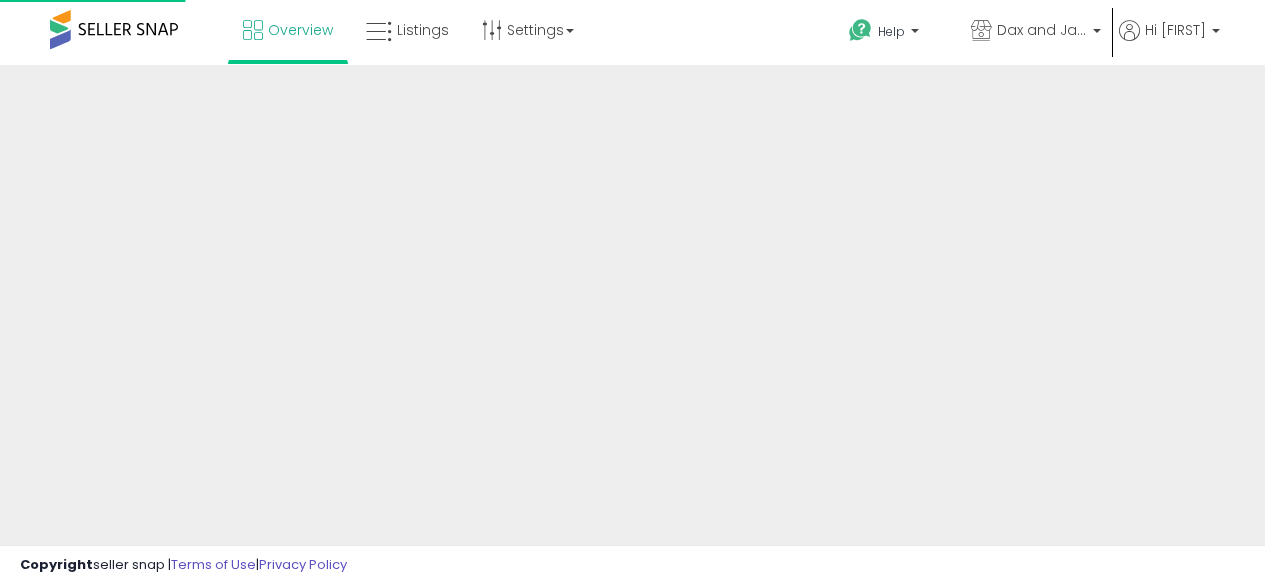 scroll, scrollTop: 0, scrollLeft: 0, axis: both 